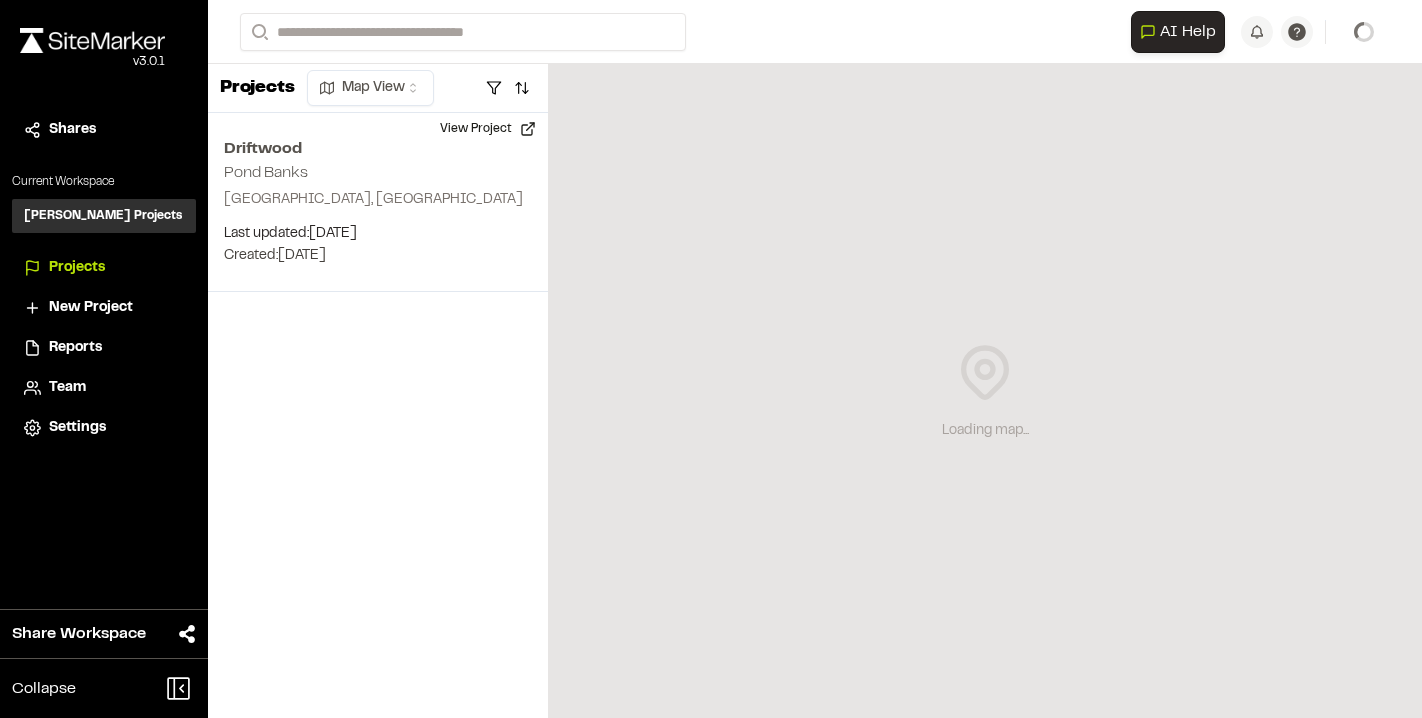 scroll, scrollTop: 0, scrollLeft: 0, axis: both 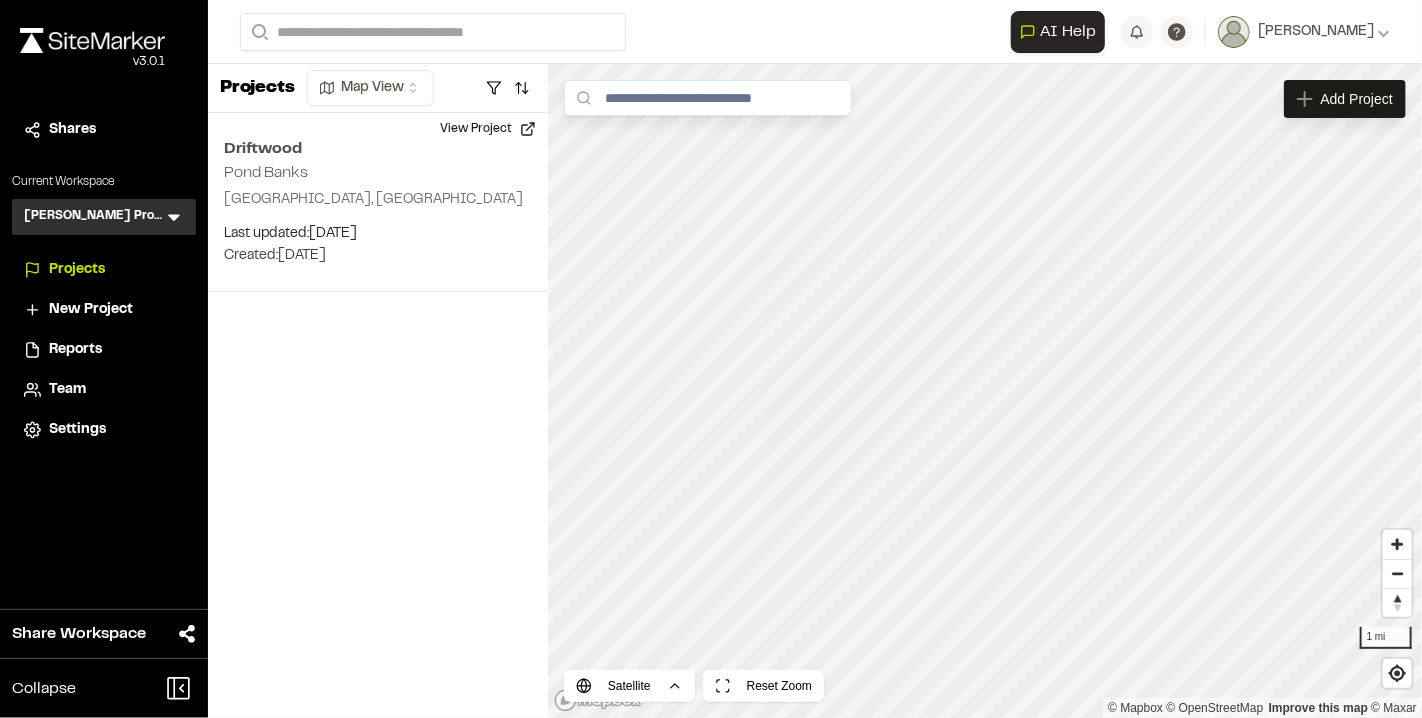 click on "Team" at bounding box center [67, 390] 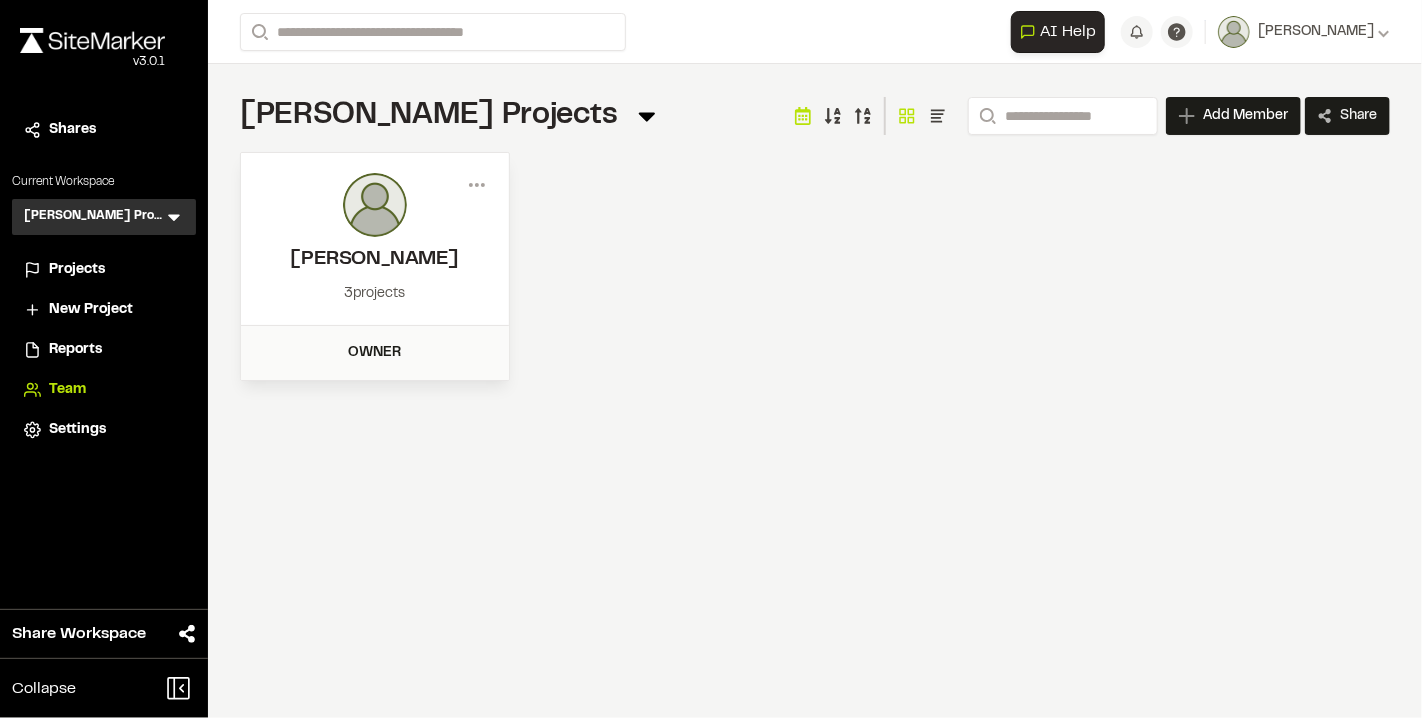 click on "[PERSON_NAME] Projects" at bounding box center (94, 217) 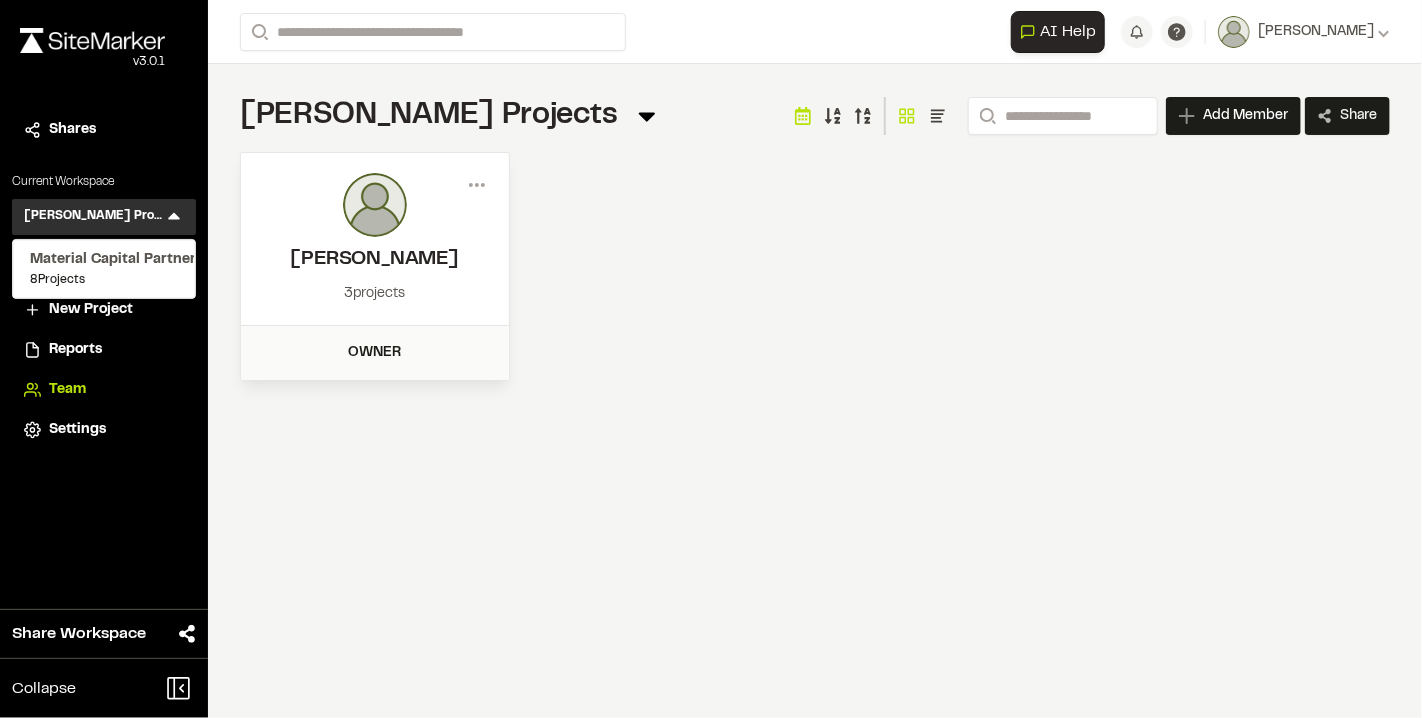 click on "Material Capital Partners" at bounding box center [104, 260] 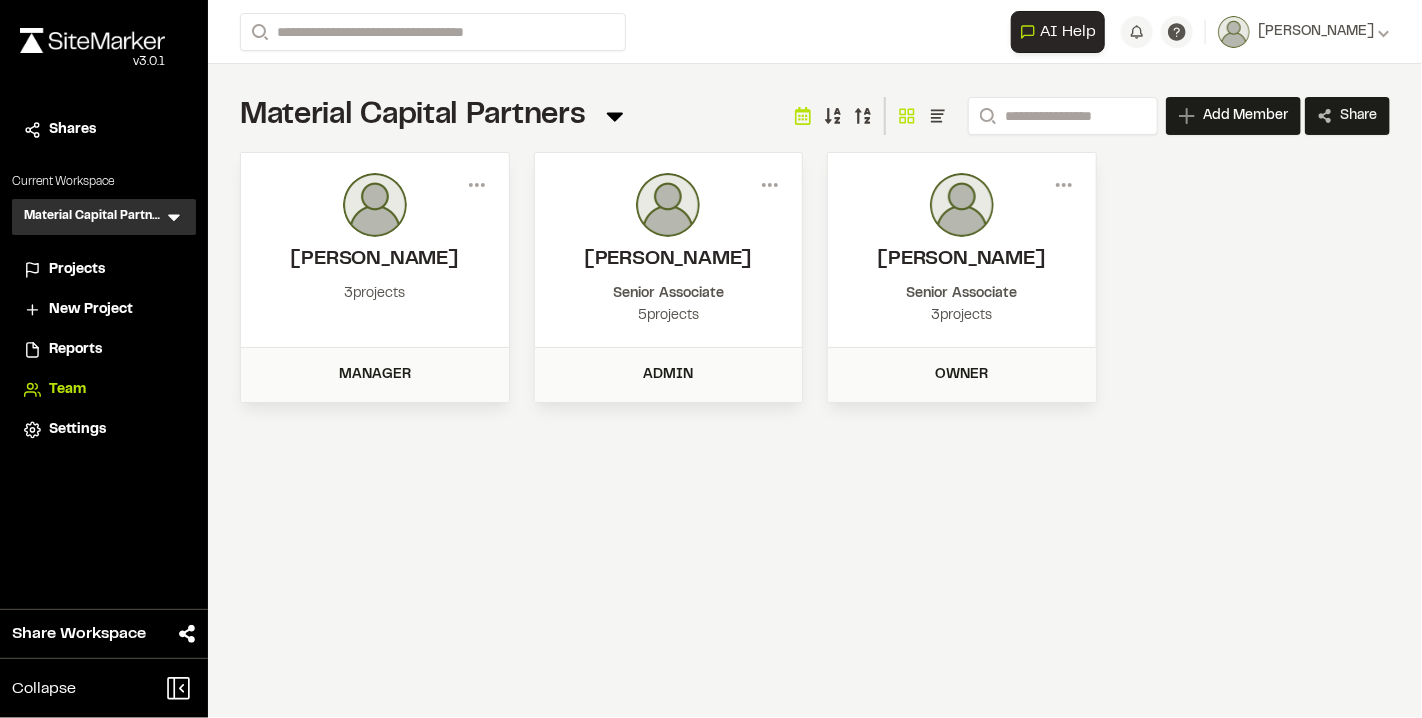 click on "Add Member" at bounding box center [1245, 116] 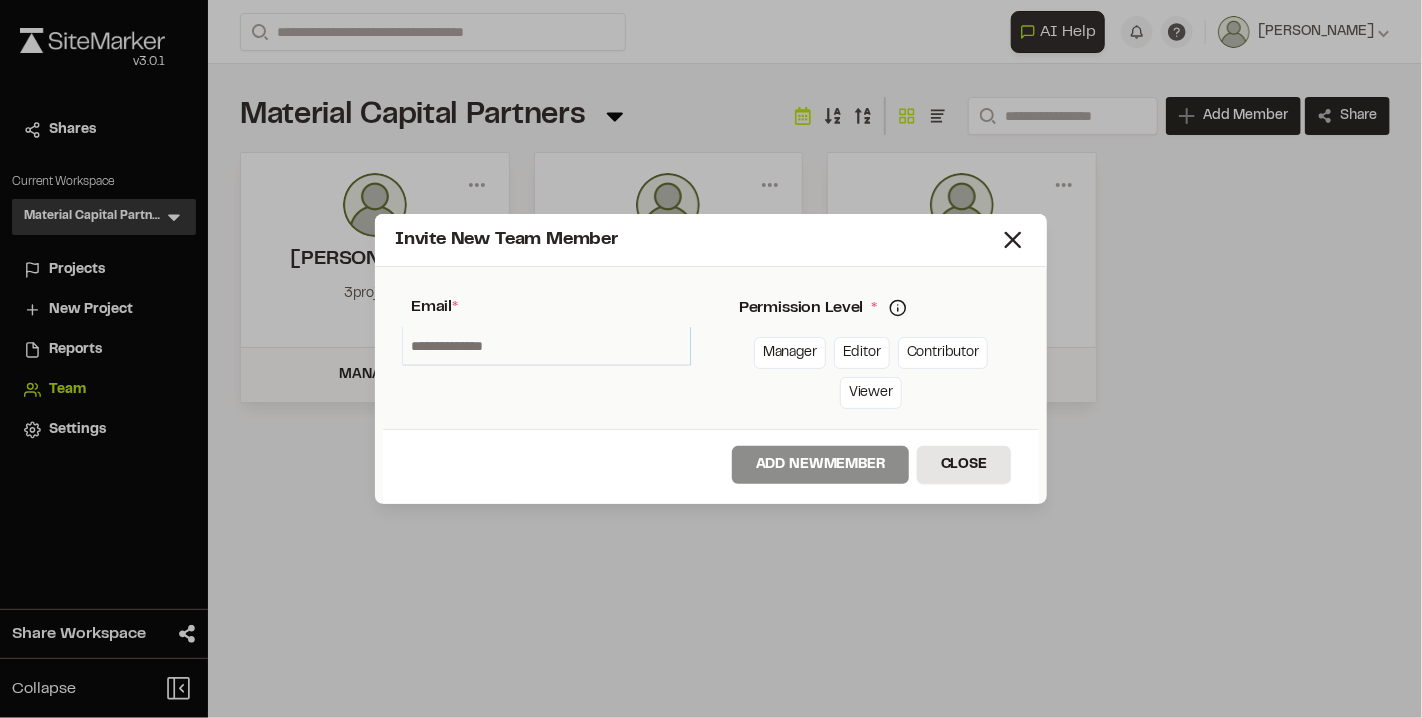 click at bounding box center [547, 346] 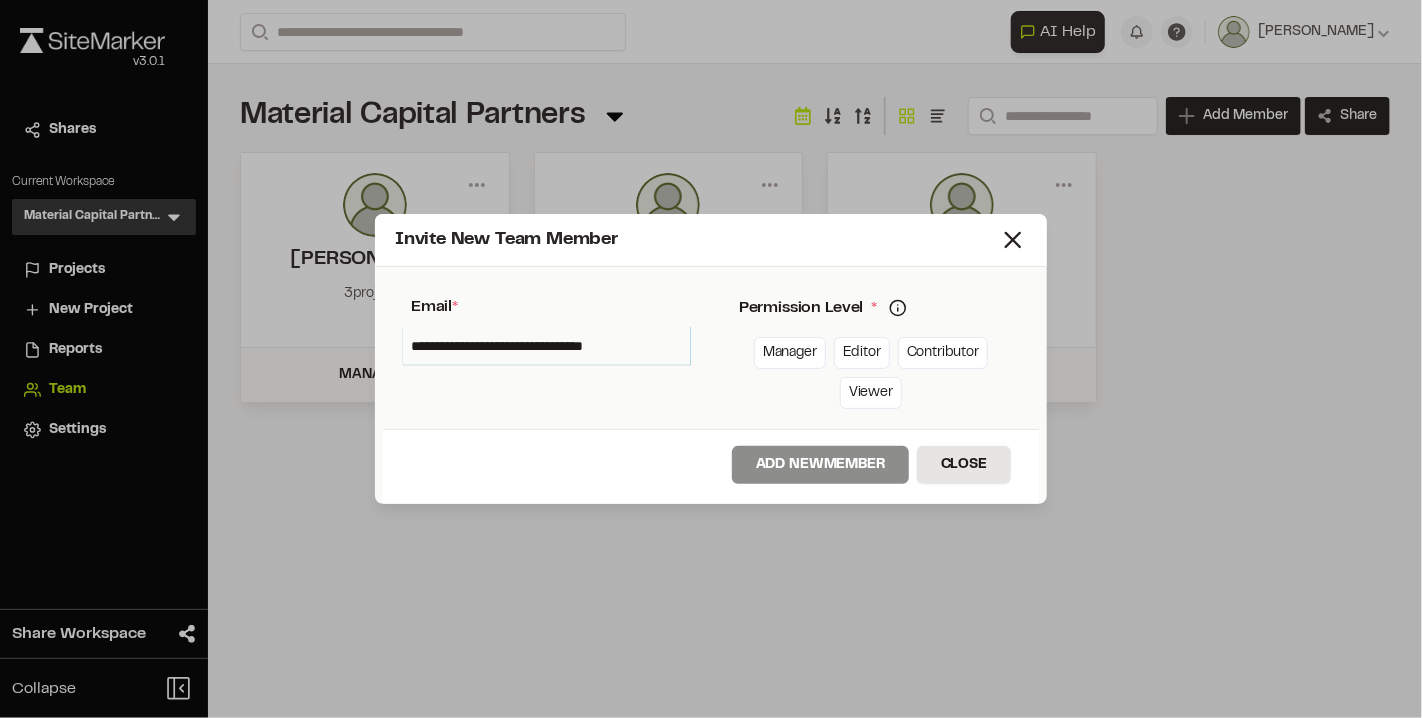 type on "**********" 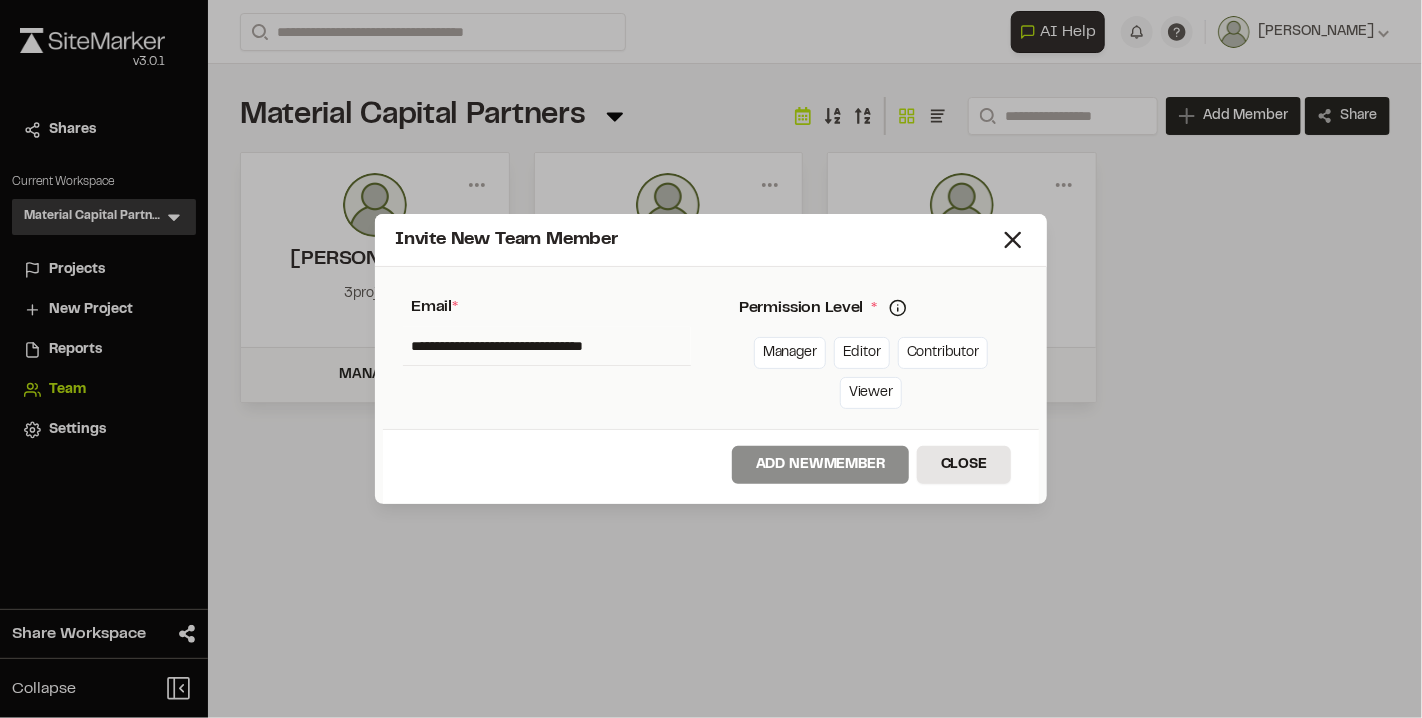 click on "Manager" at bounding box center (790, 353) 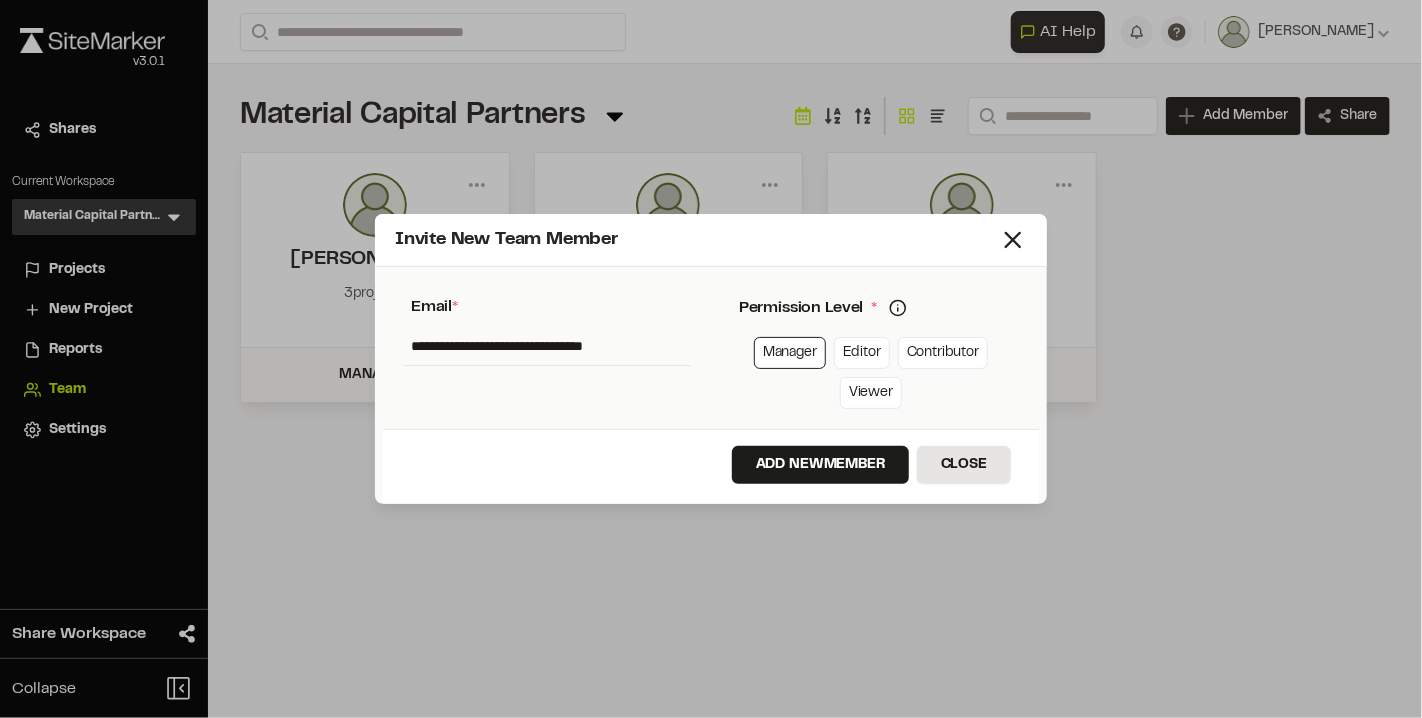 click on "Add New  Member" at bounding box center [820, 465] 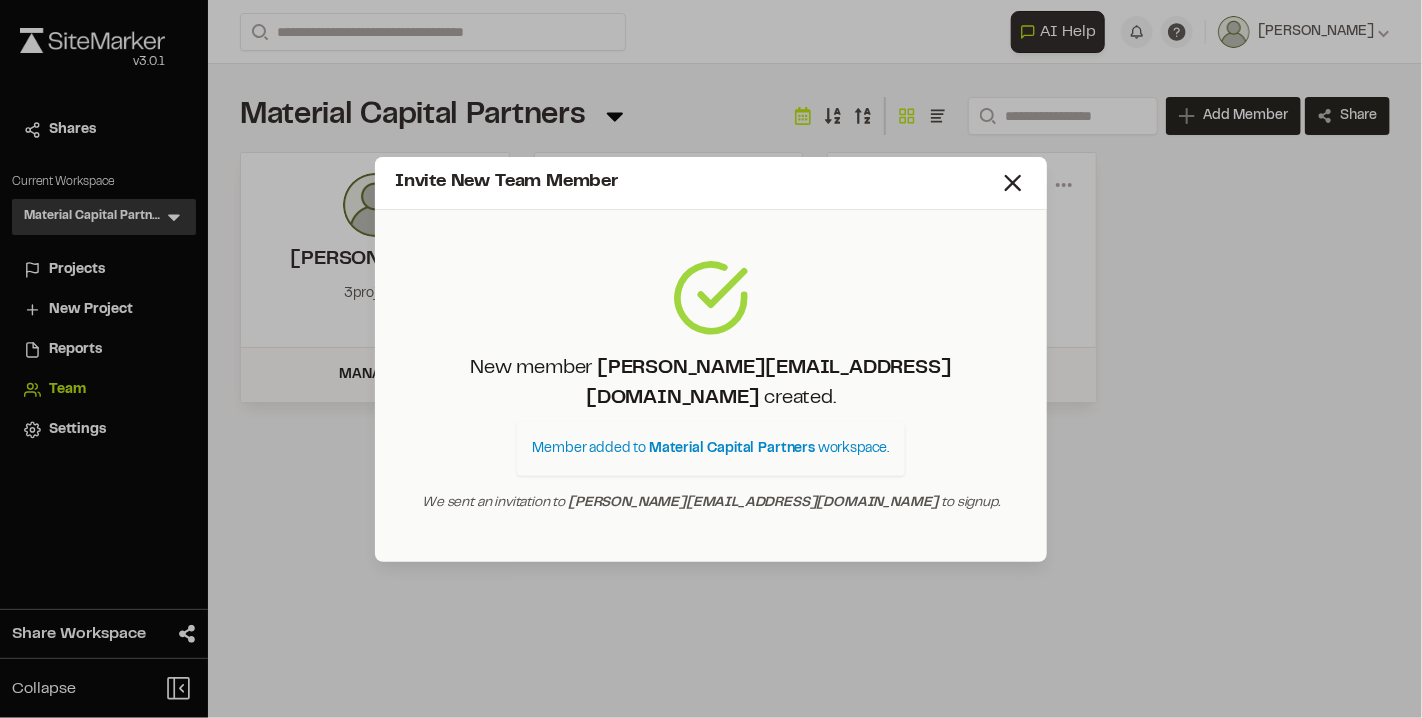 click 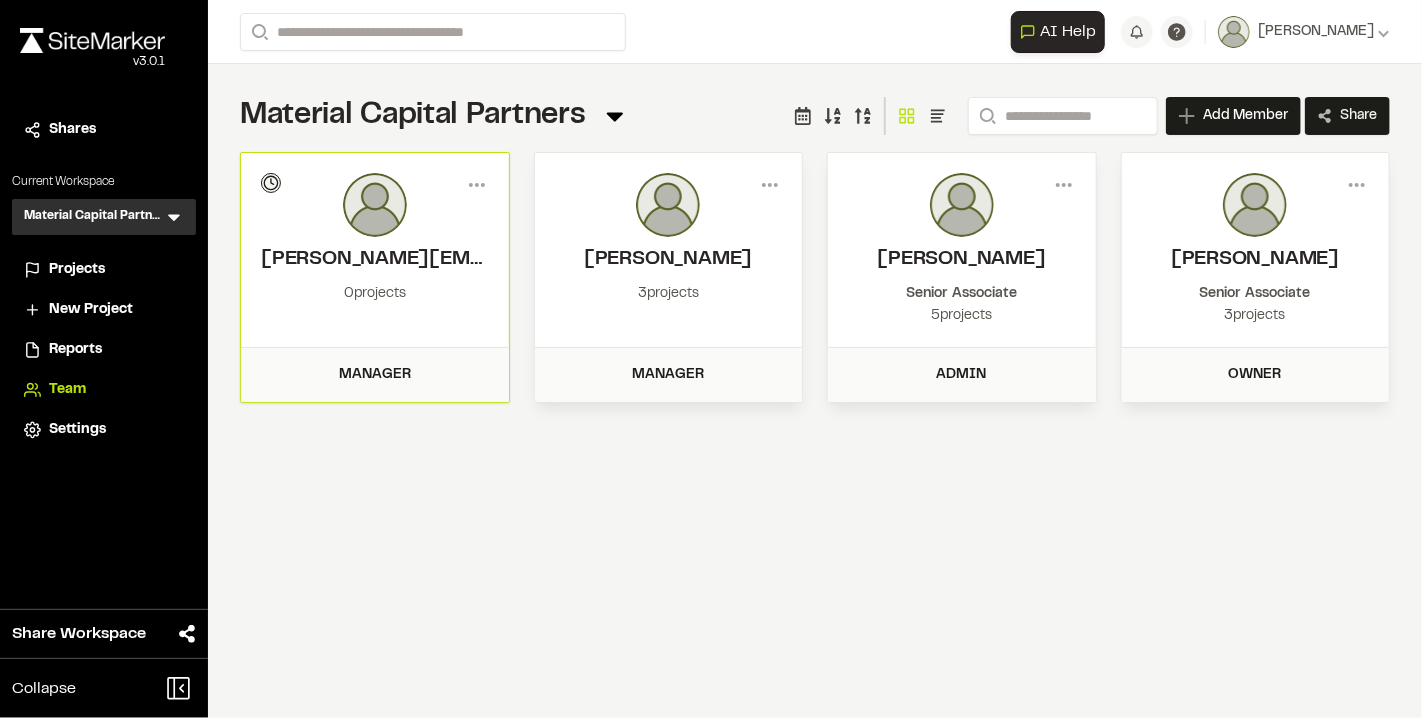 click on "Projects" at bounding box center [77, 270] 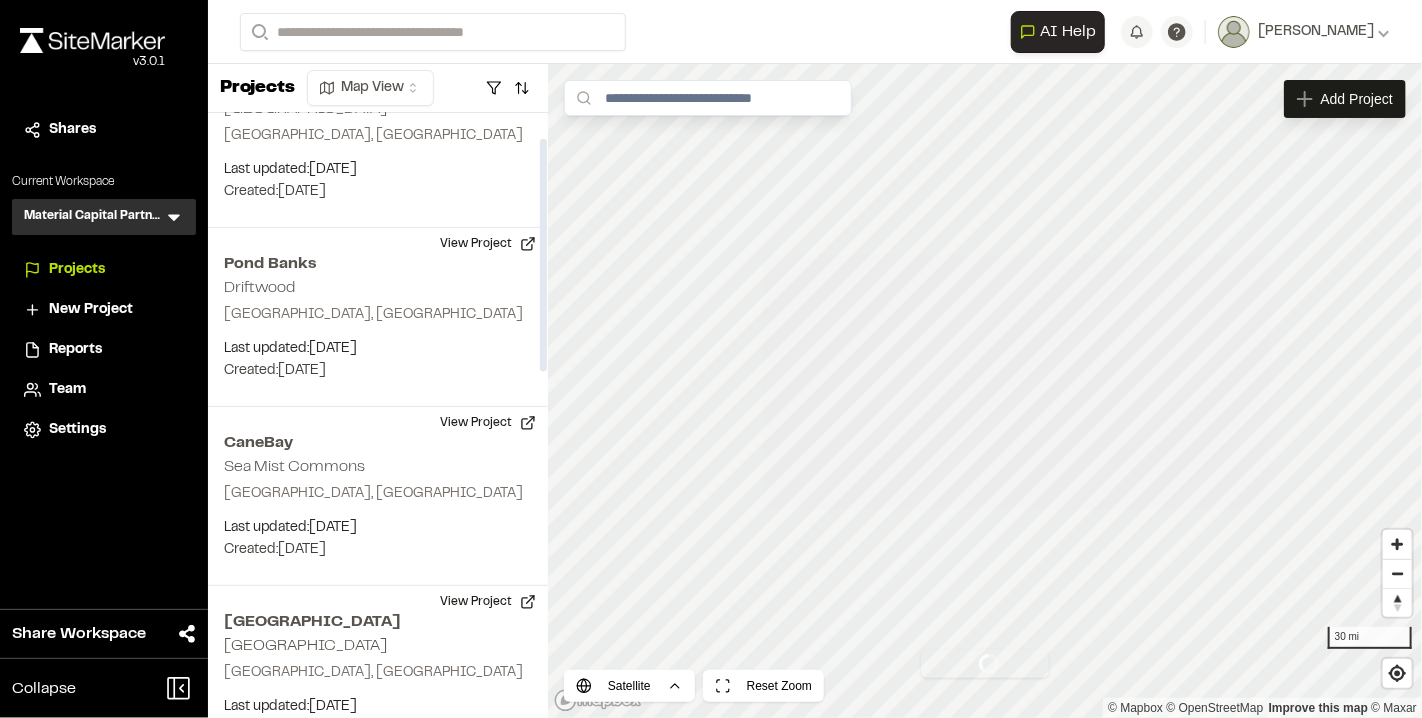 scroll, scrollTop: 0, scrollLeft: 0, axis: both 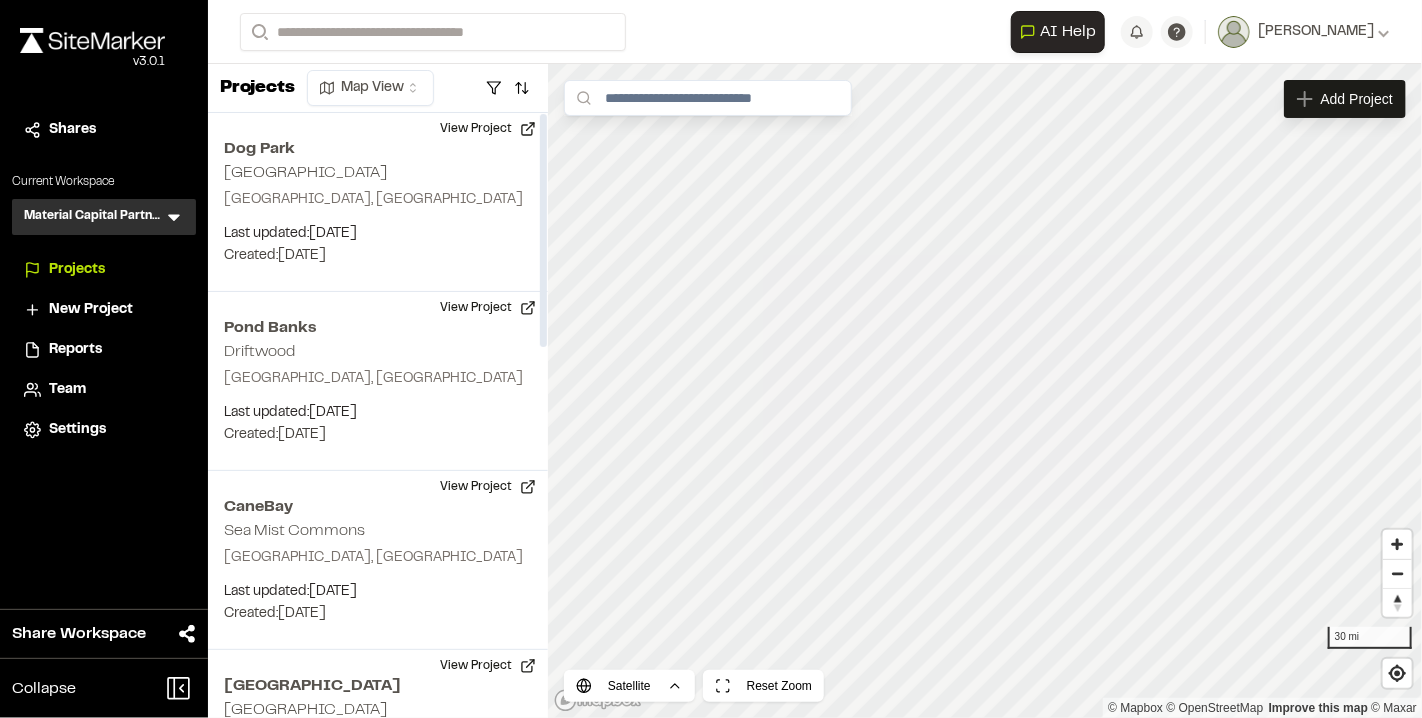 click on "New Project" at bounding box center [91, 310] 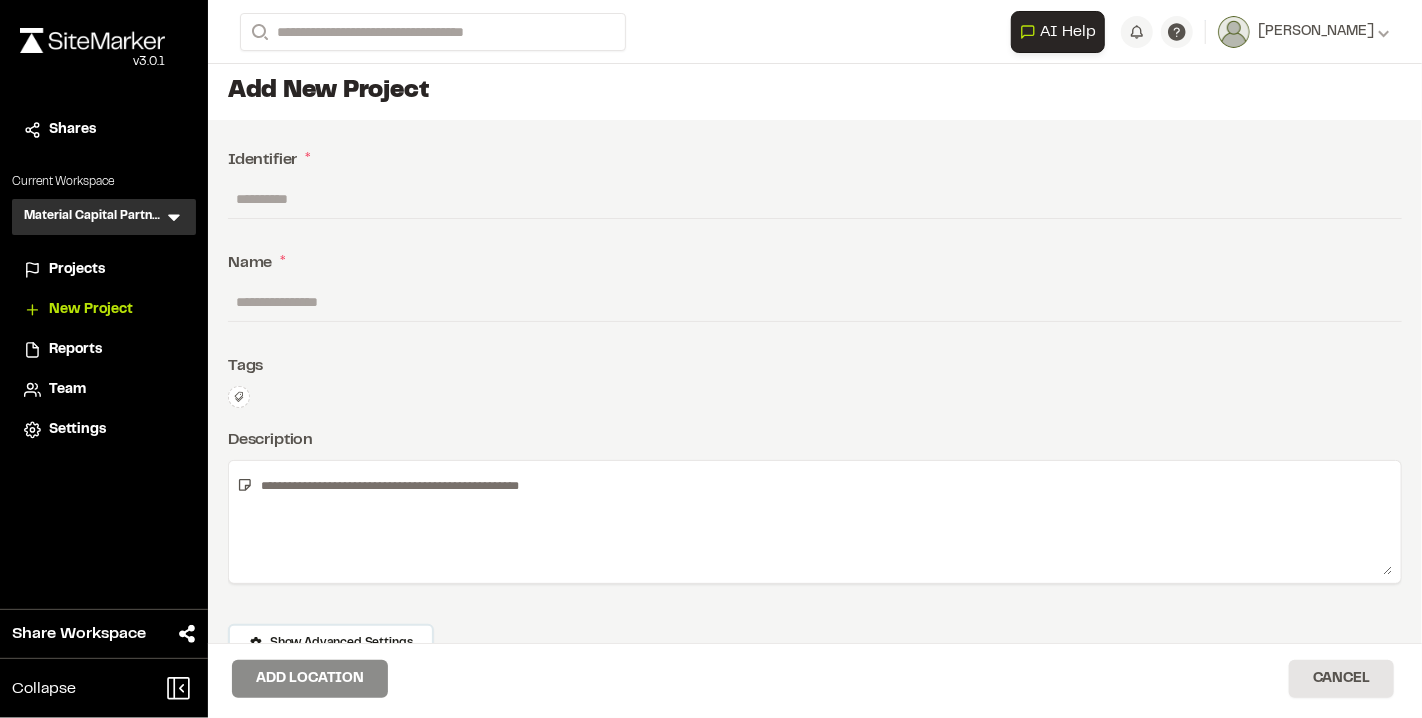 click at bounding box center [815, 199] 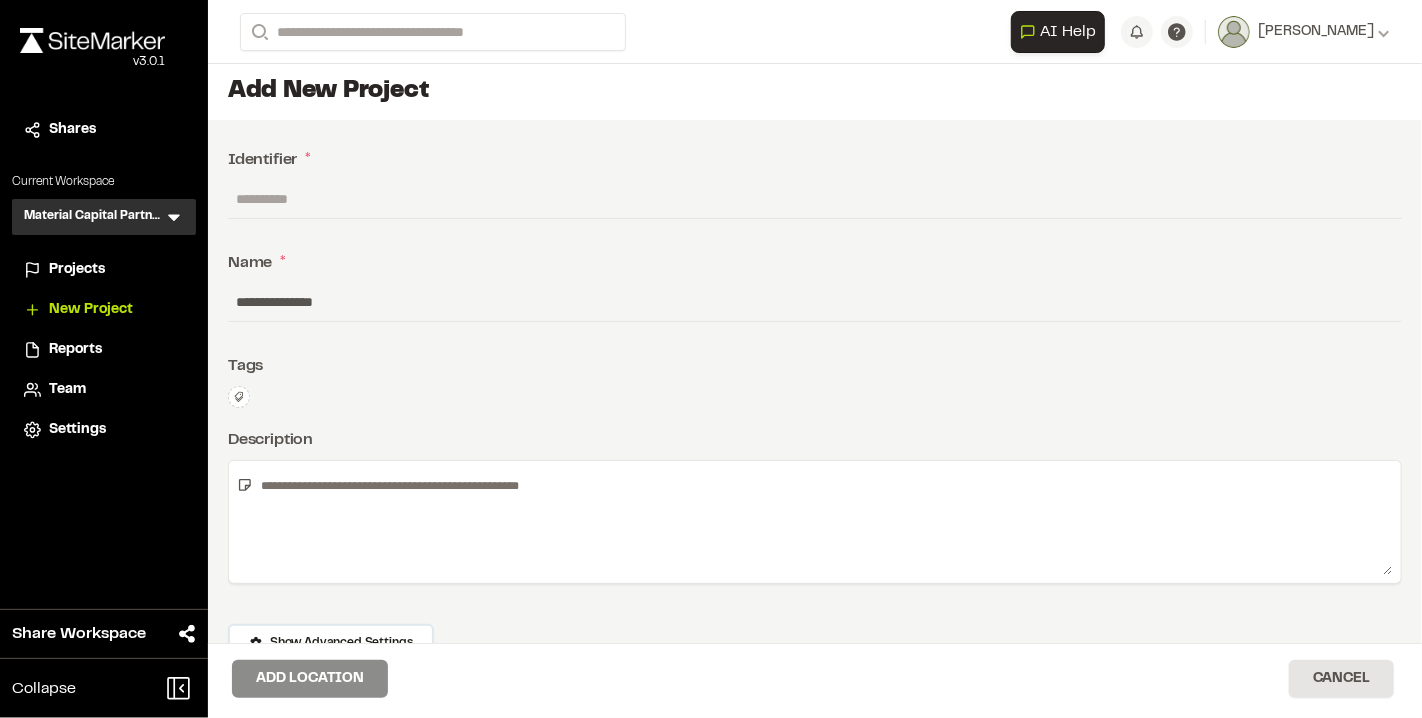 type on "**********" 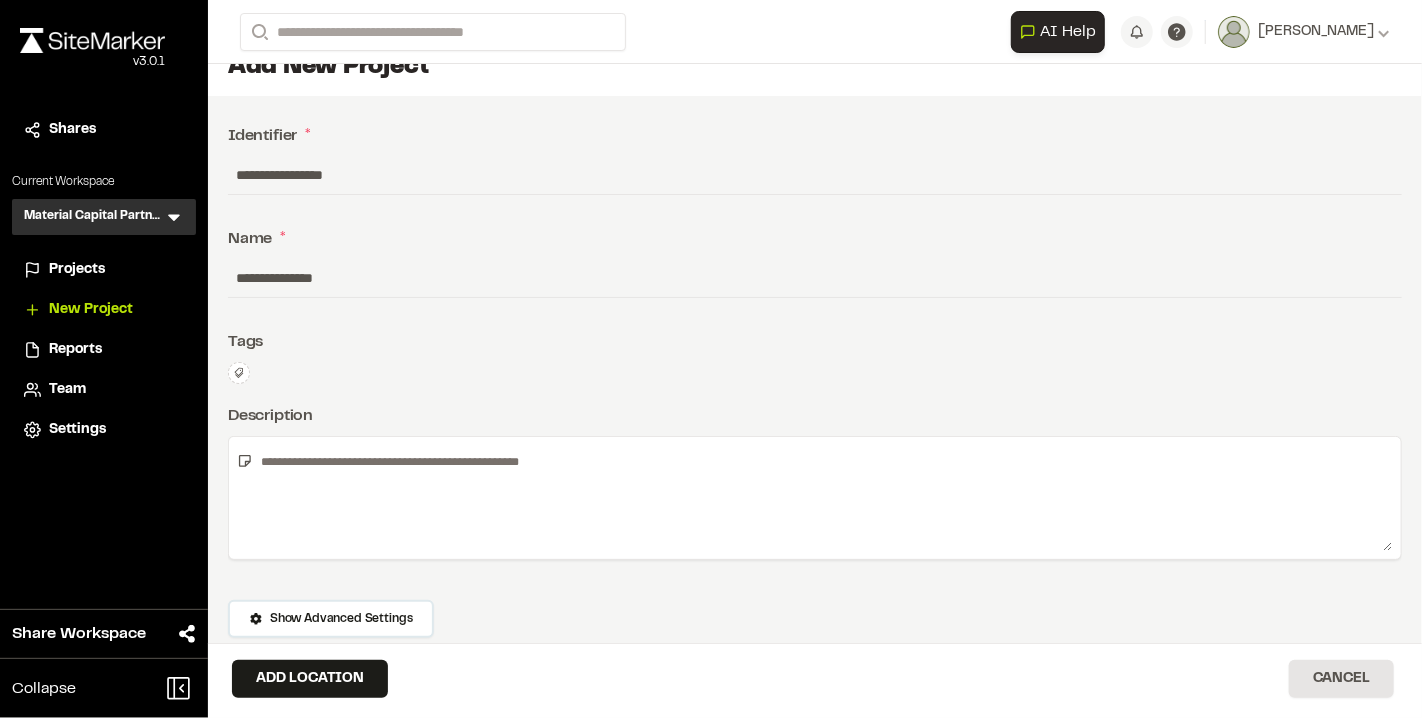 scroll, scrollTop: 36, scrollLeft: 0, axis: vertical 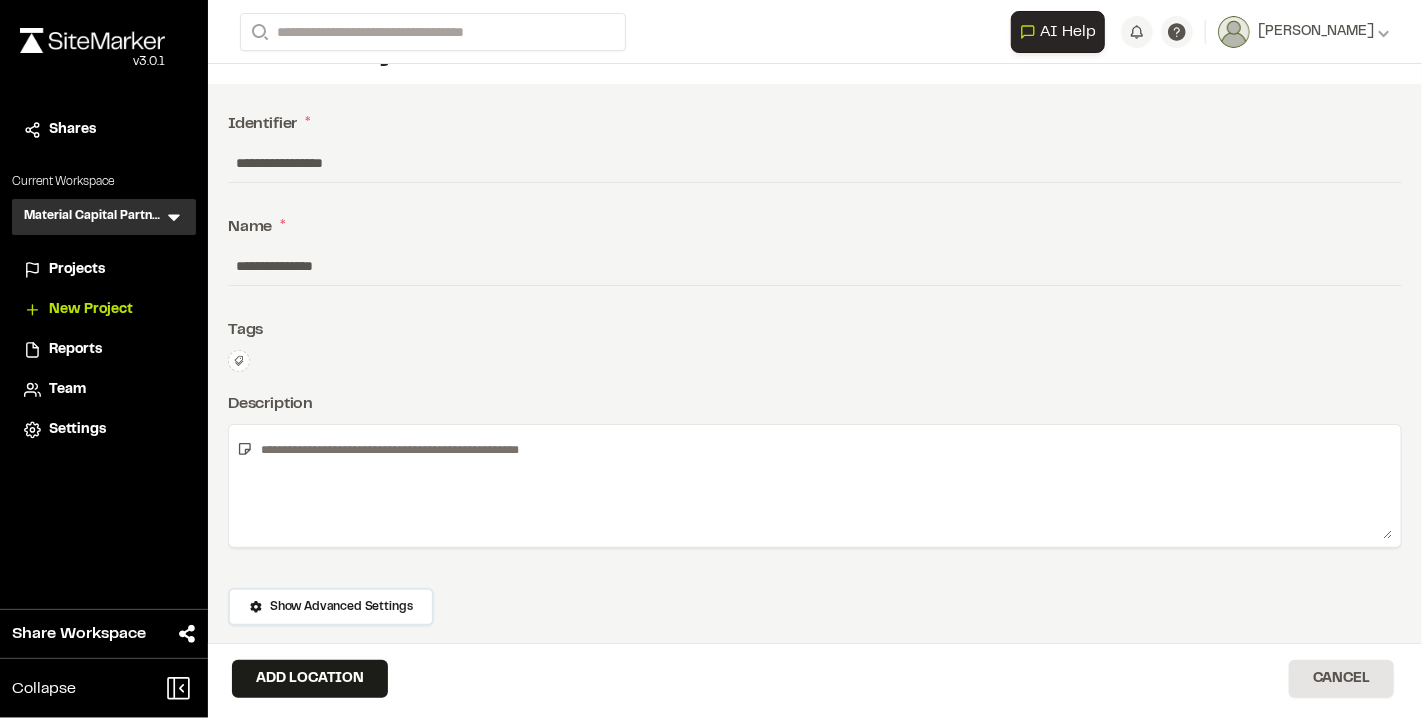 type on "**********" 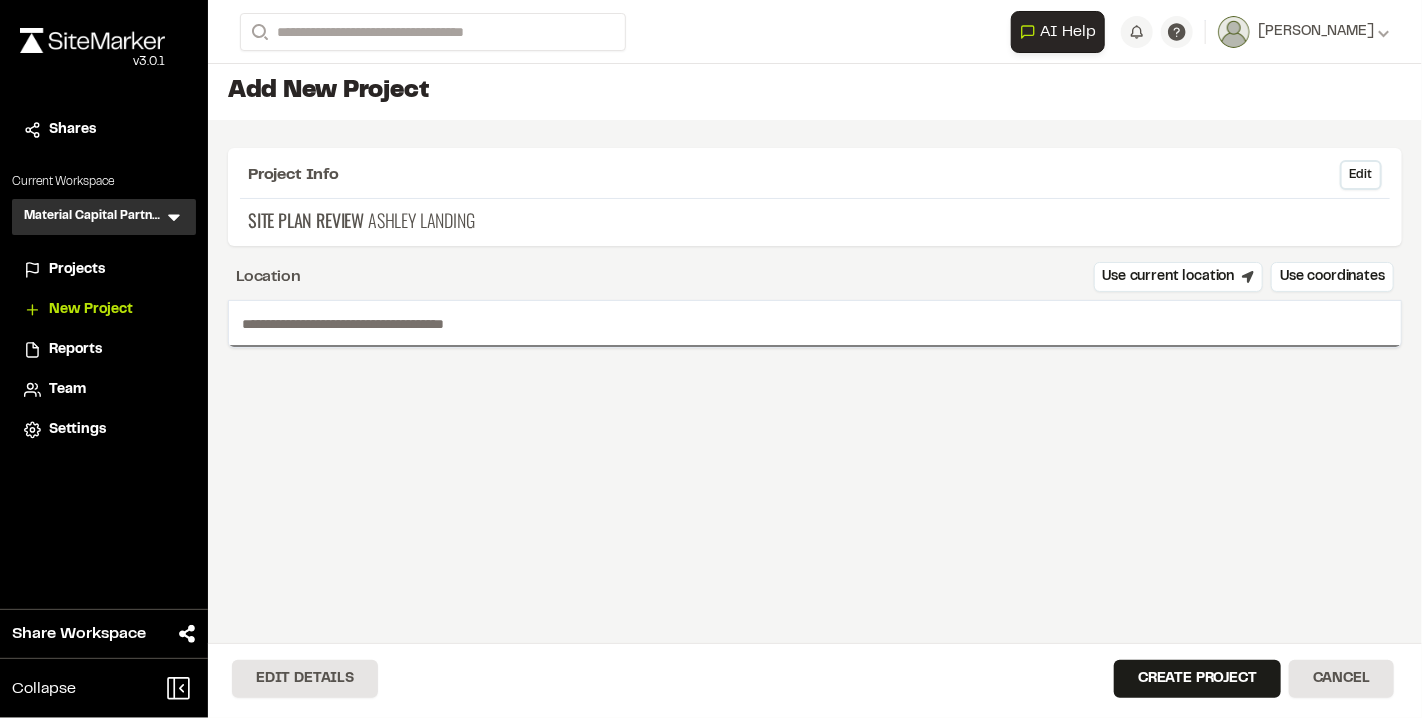 scroll, scrollTop: 0, scrollLeft: 0, axis: both 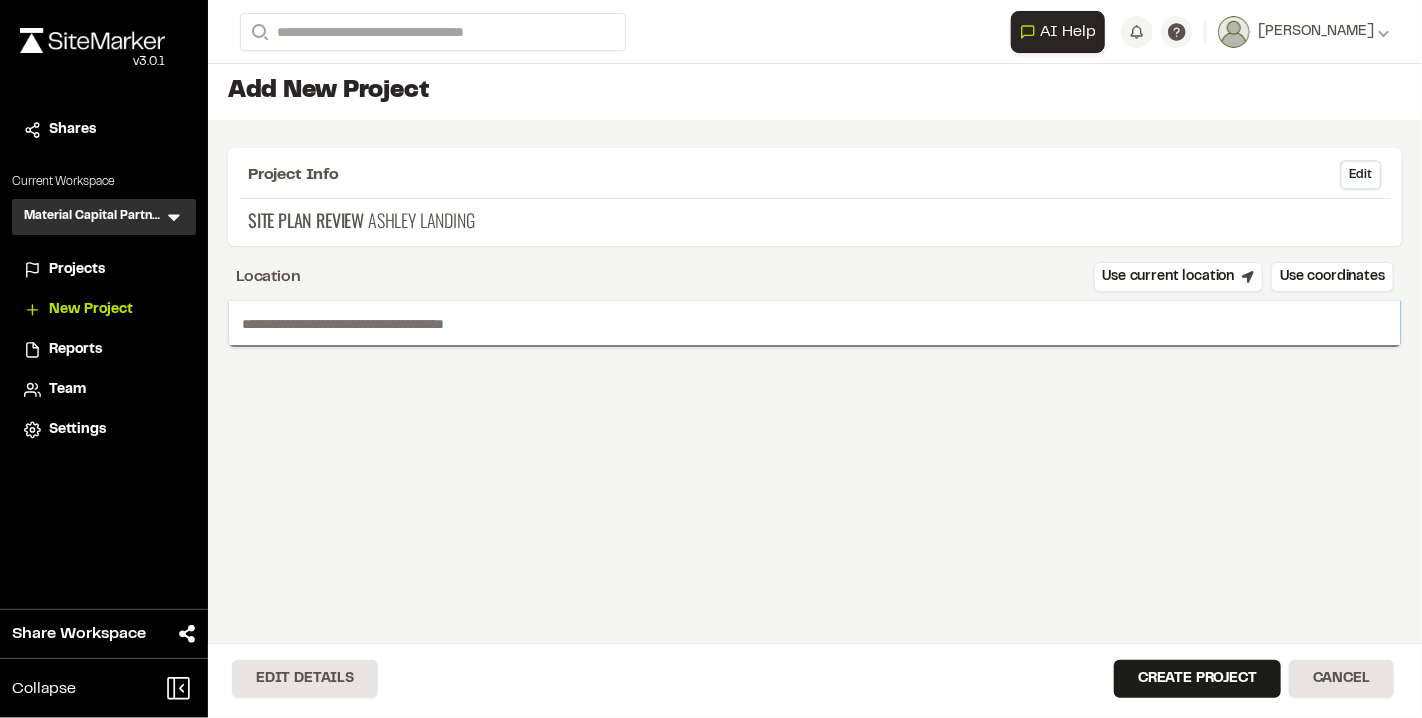 click at bounding box center [815, 324] 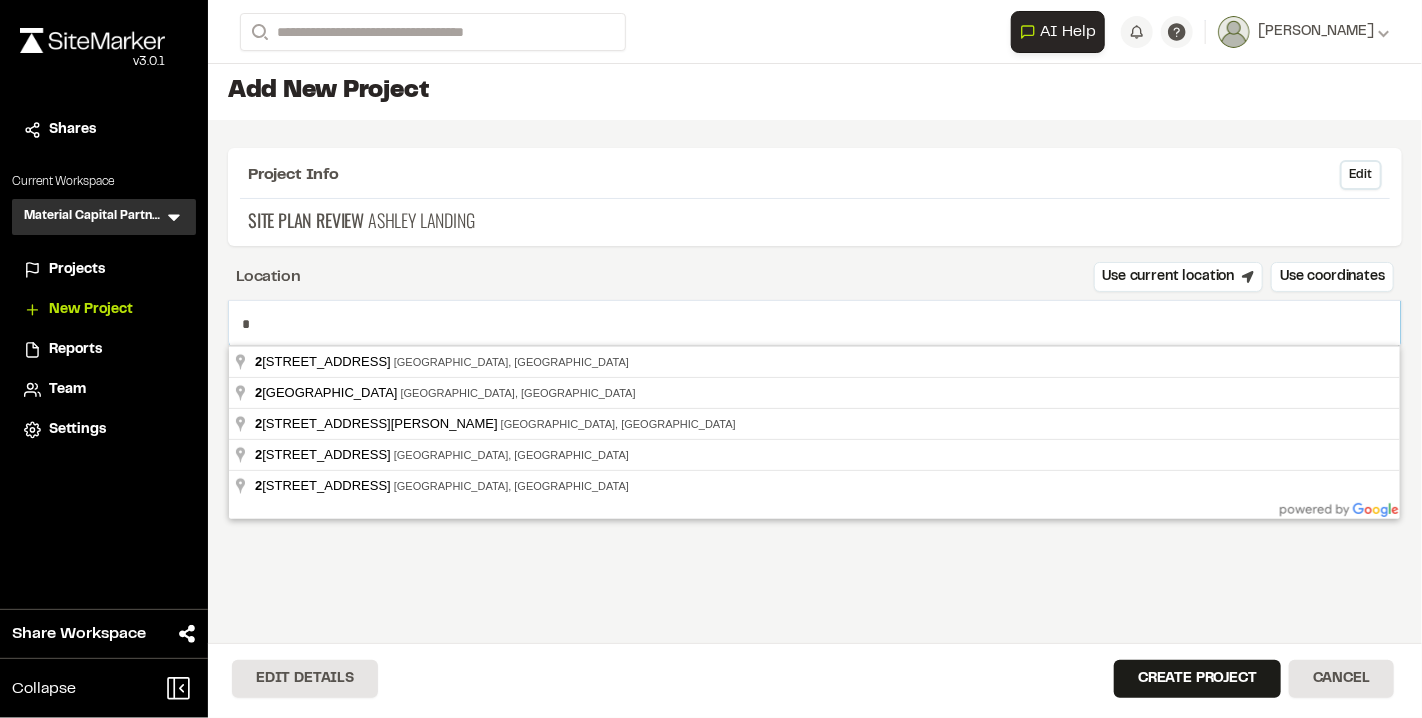type on "*" 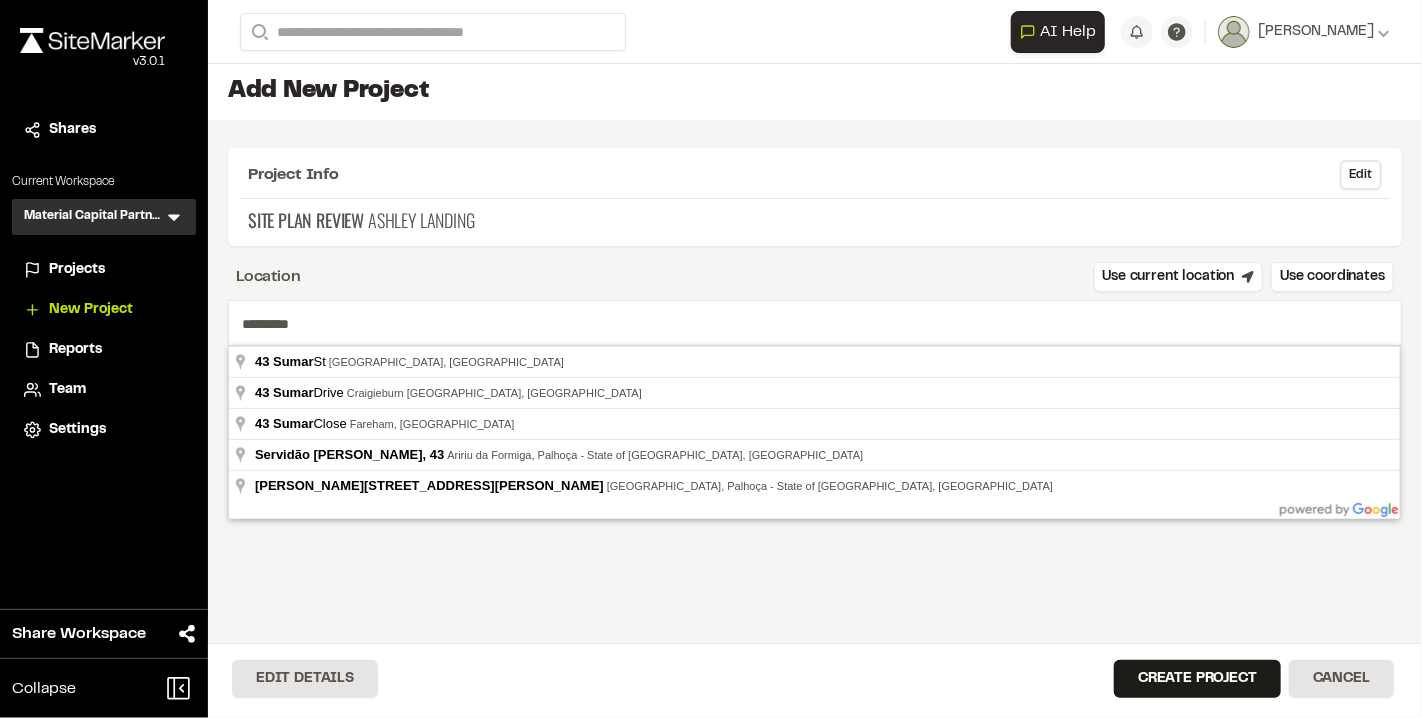 type on "**********" 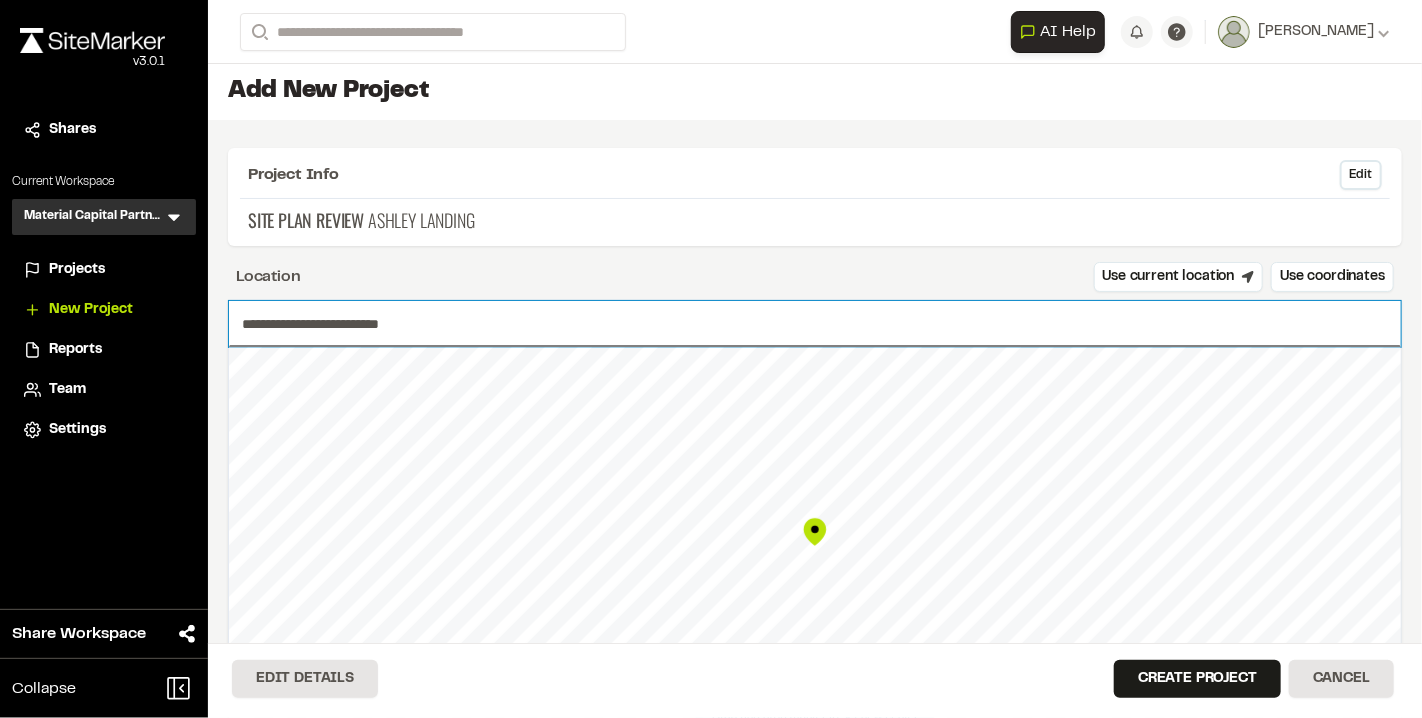 drag, startPoint x: 778, startPoint y: 325, endPoint x: 775, endPoint y: 312, distance: 13.341664 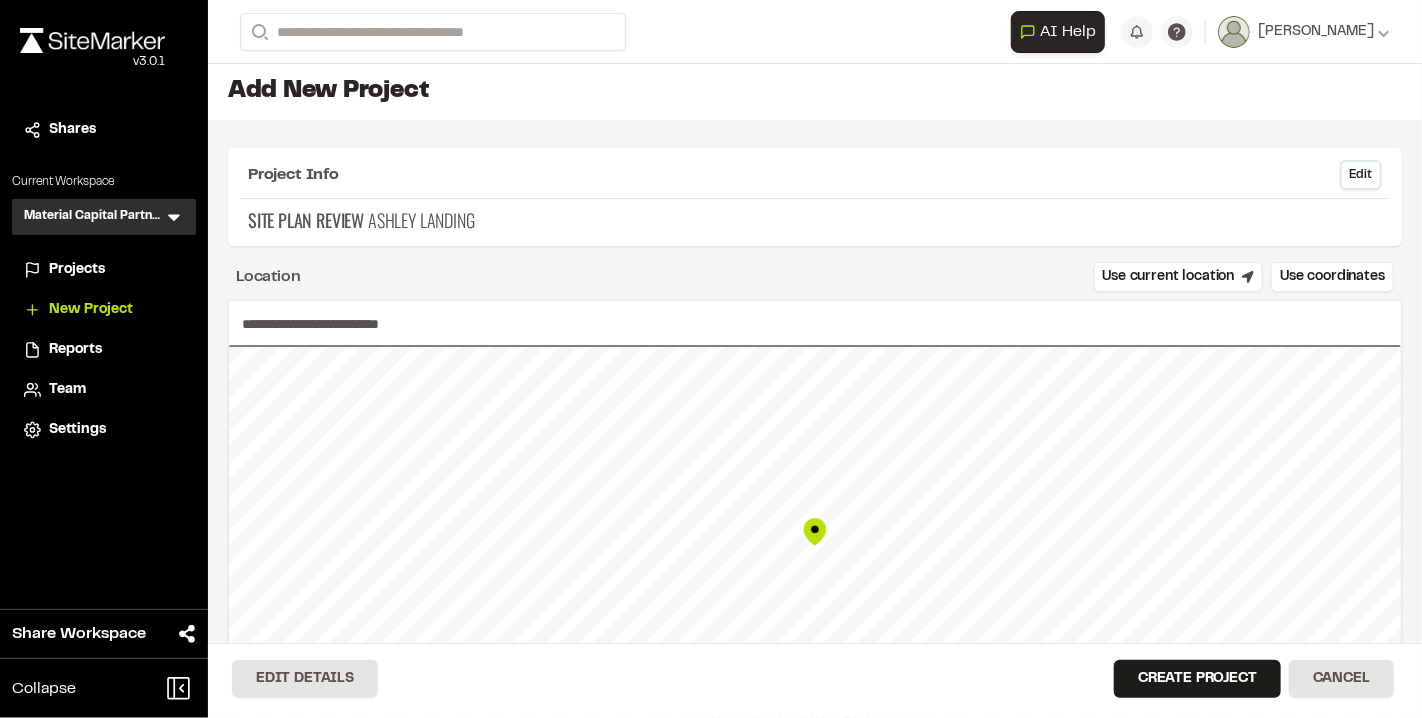 click on "Location Use current location Use coordinates" at bounding box center (815, 277) 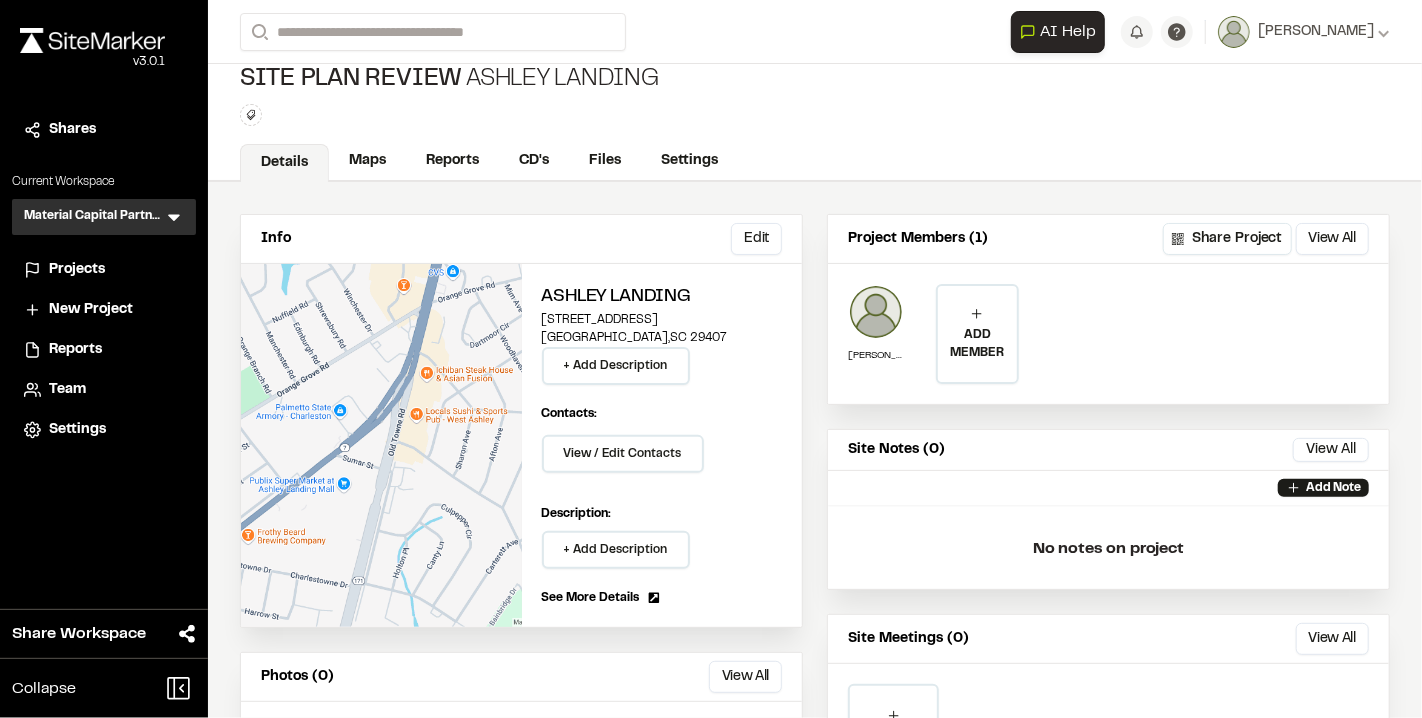 scroll, scrollTop: 0, scrollLeft: 0, axis: both 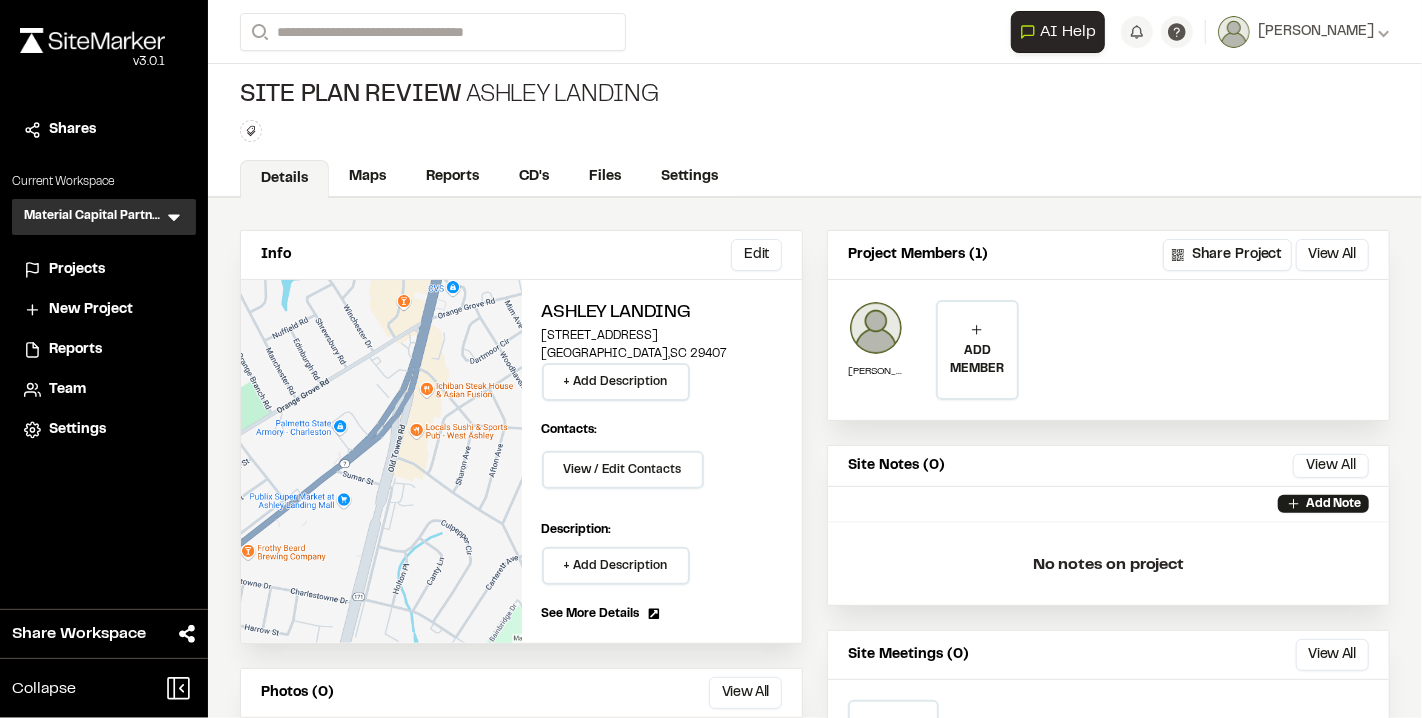 click on "Maps" at bounding box center [367, 177] 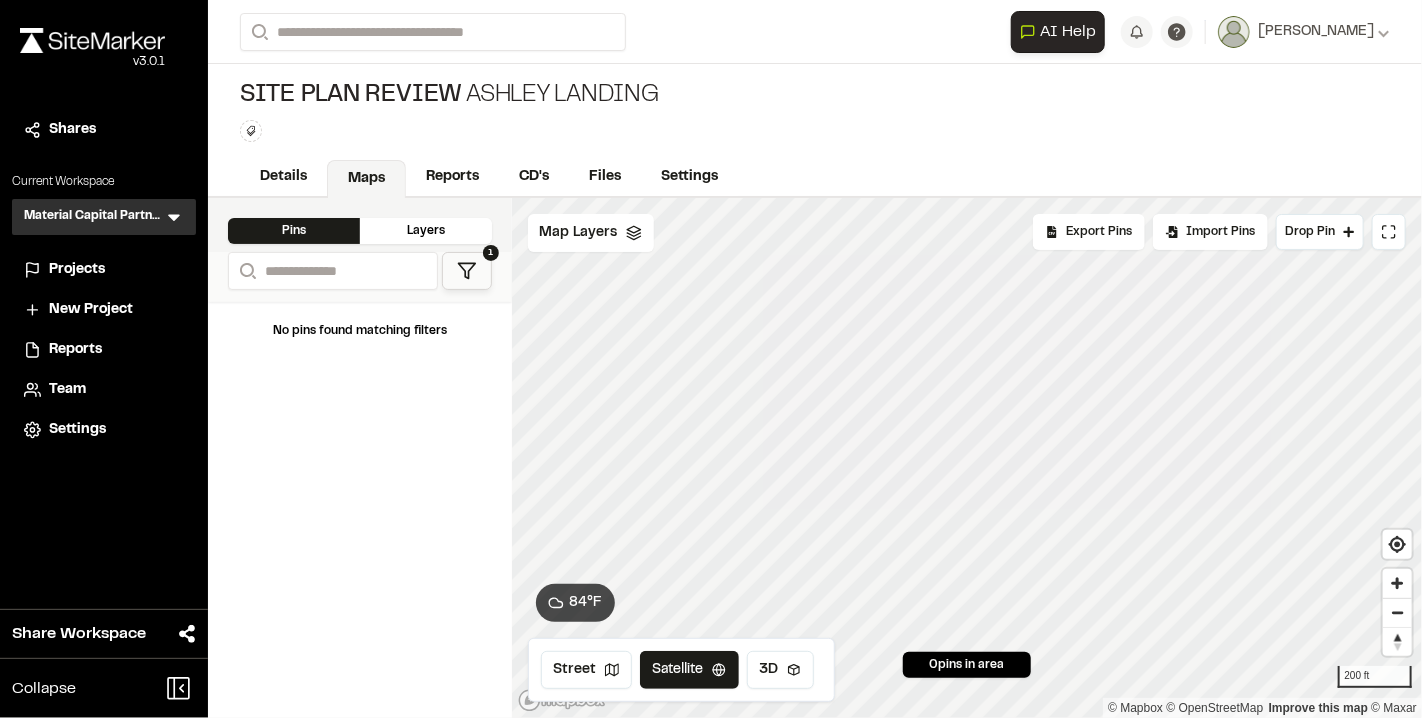 click on "Site Plan Review    Ashley Landing  Type Enter or comma to add tag." at bounding box center [815, 111] 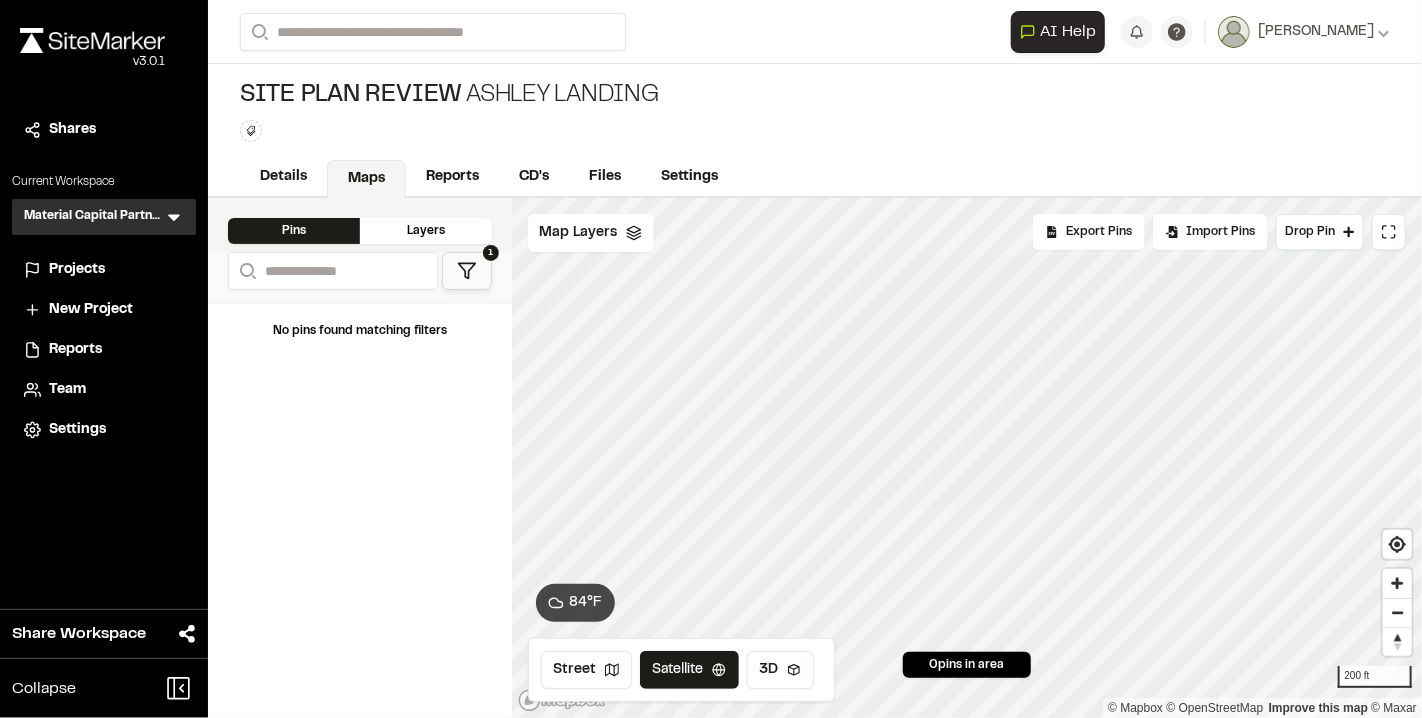 click on "Layers" at bounding box center (426, 231) 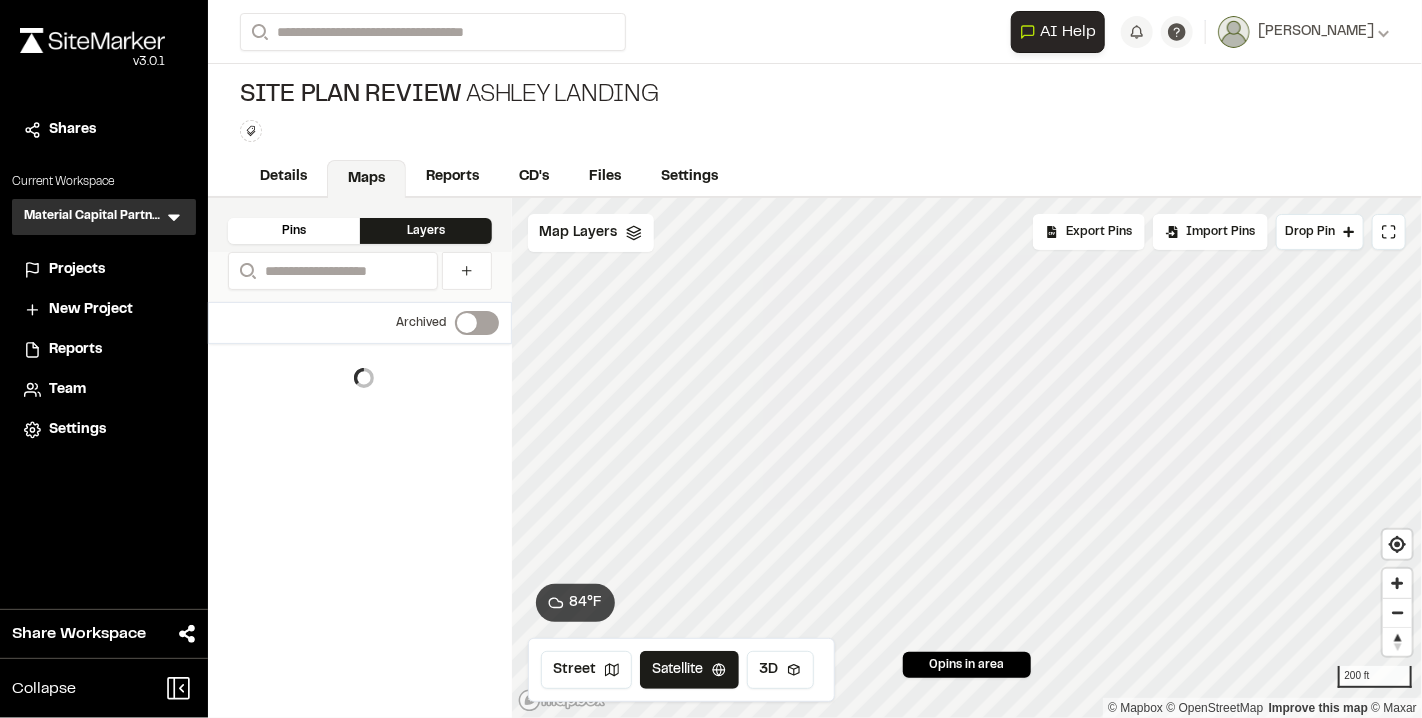 click 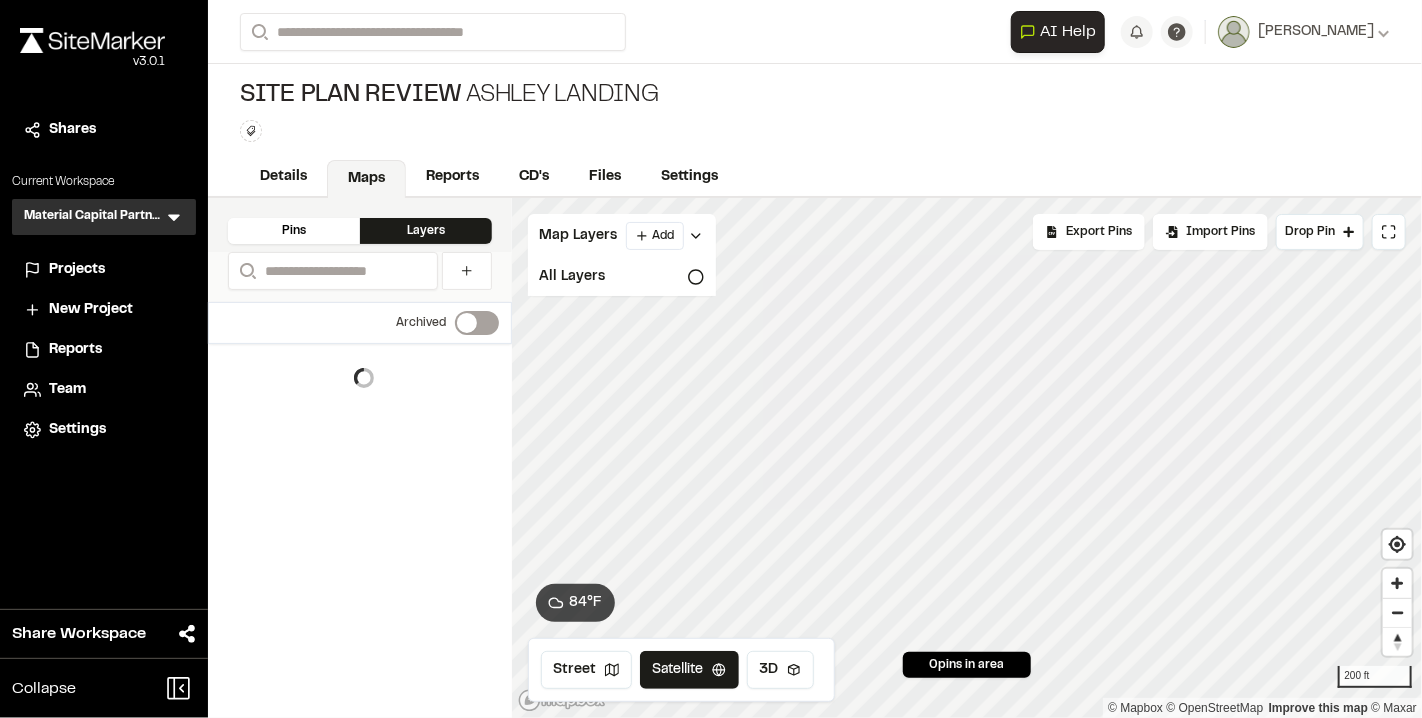 click on "**********" at bounding box center [711, 359] 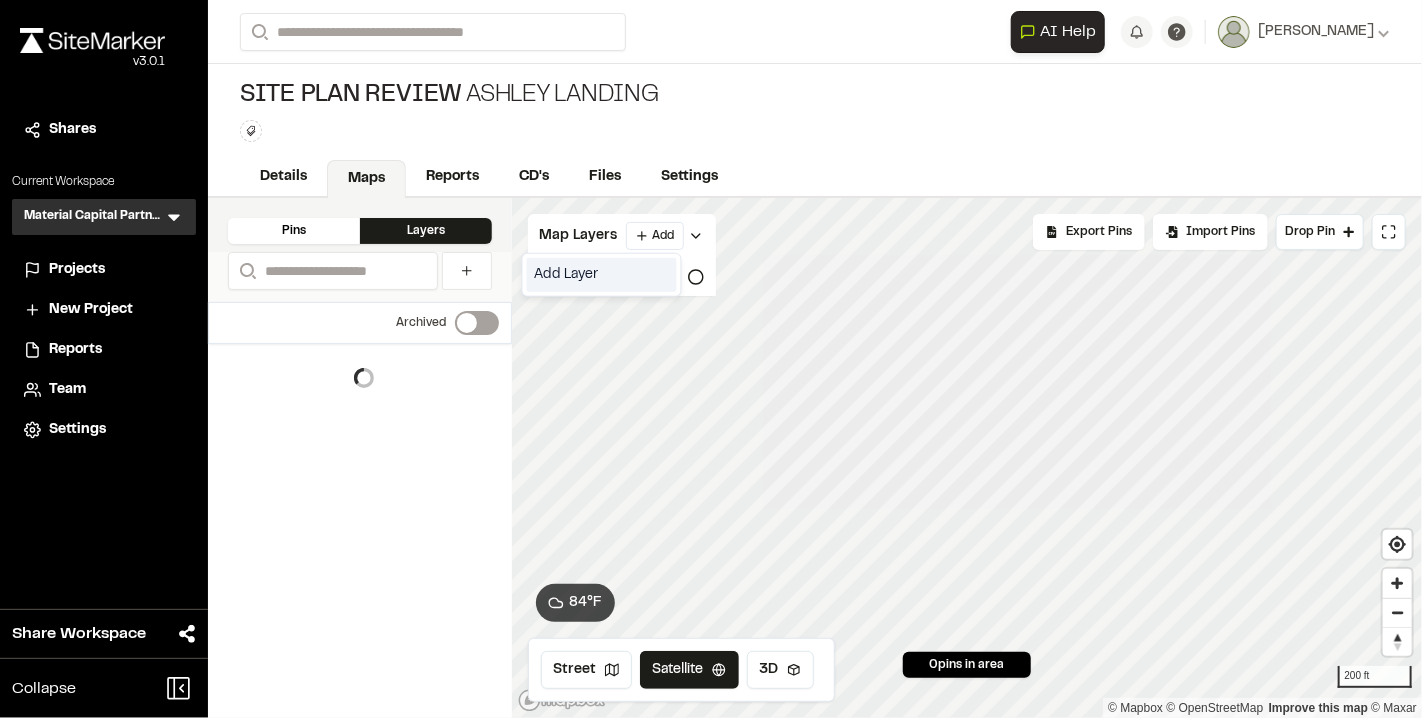 click on "Add Layer" at bounding box center (602, 275) 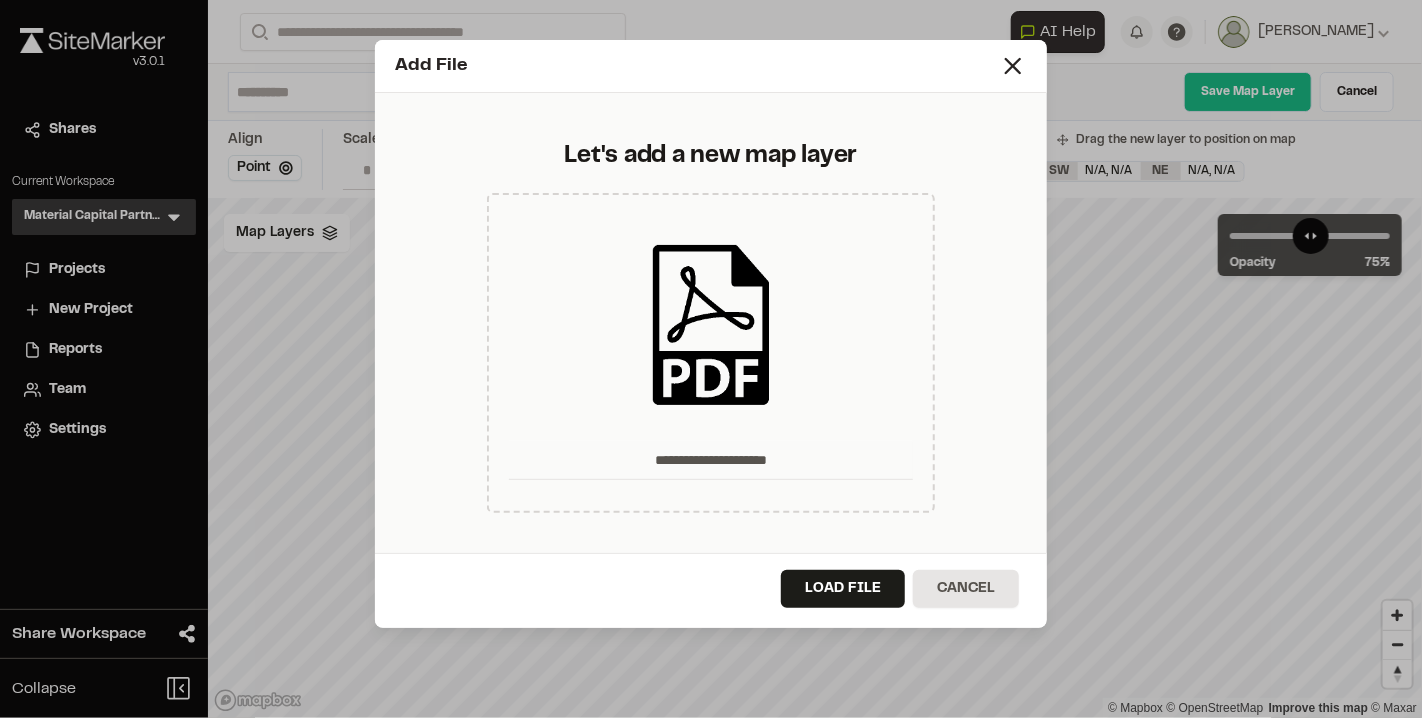 click on "Load File" at bounding box center [843, 589] 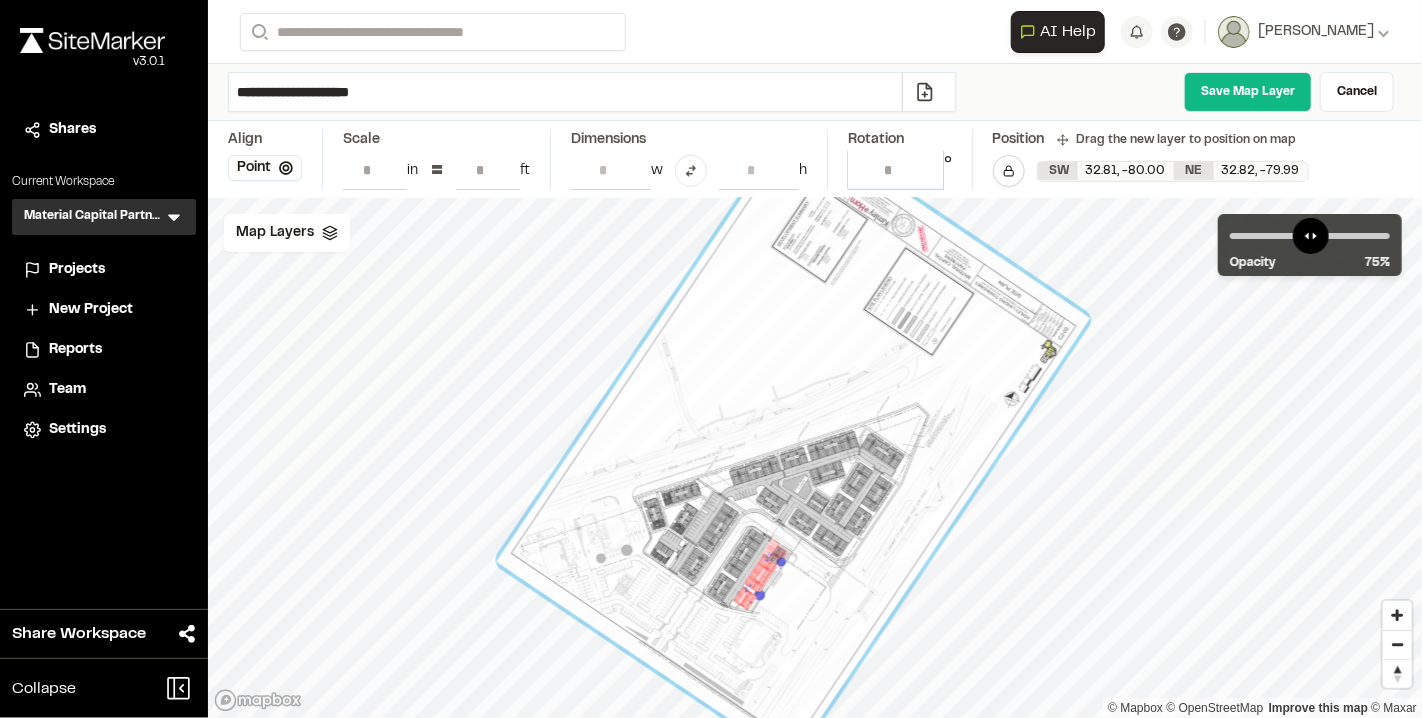 click on "******" at bounding box center [896, 170] 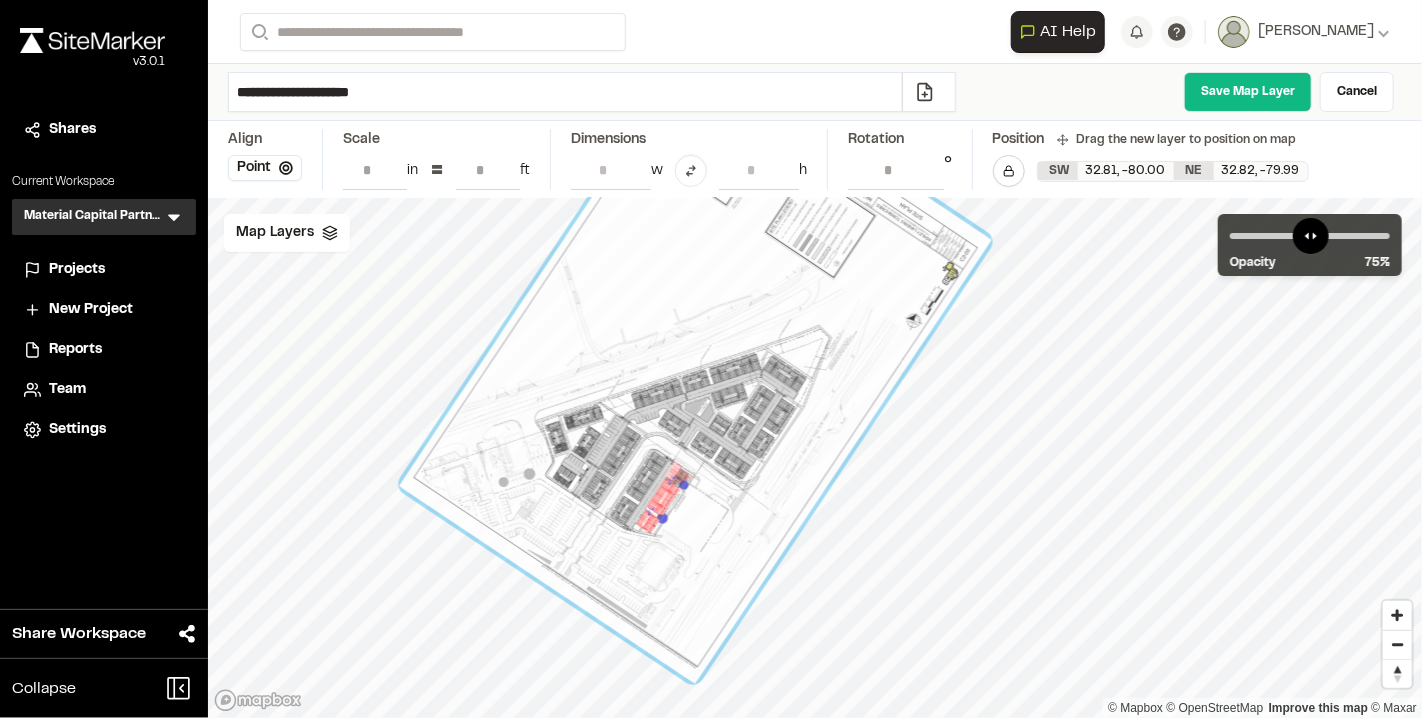 drag, startPoint x: 852, startPoint y: 514, endPoint x: 755, endPoint y: 438, distance: 123.22743 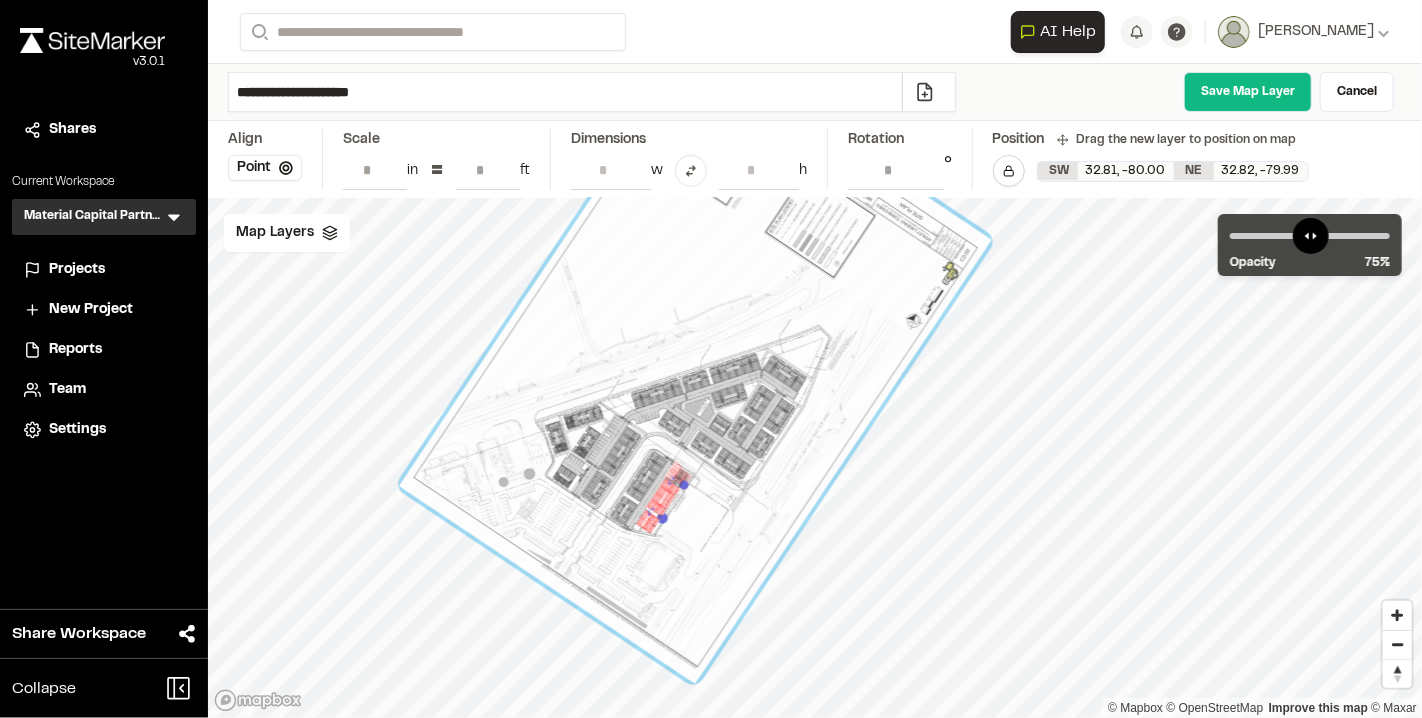 click at bounding box center [695, 363] 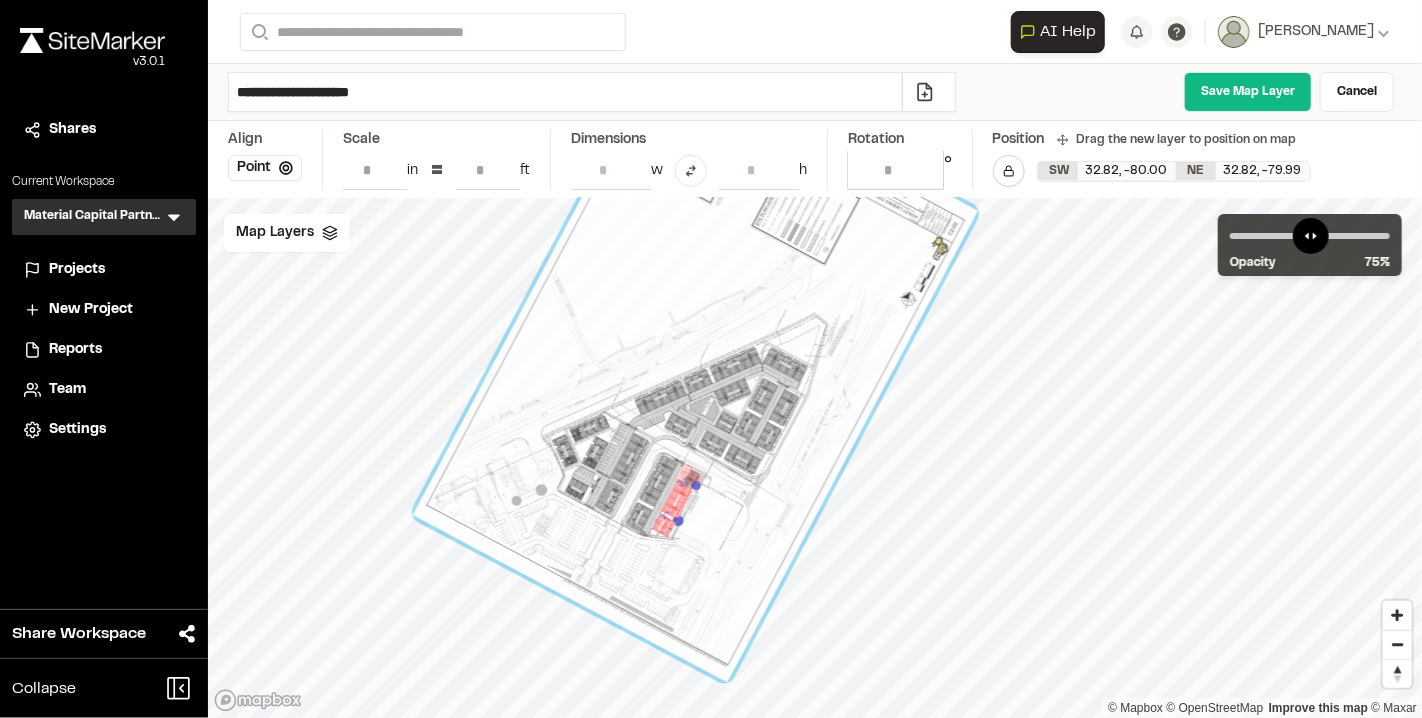 click on "*****" at bounding box center (896, 170) 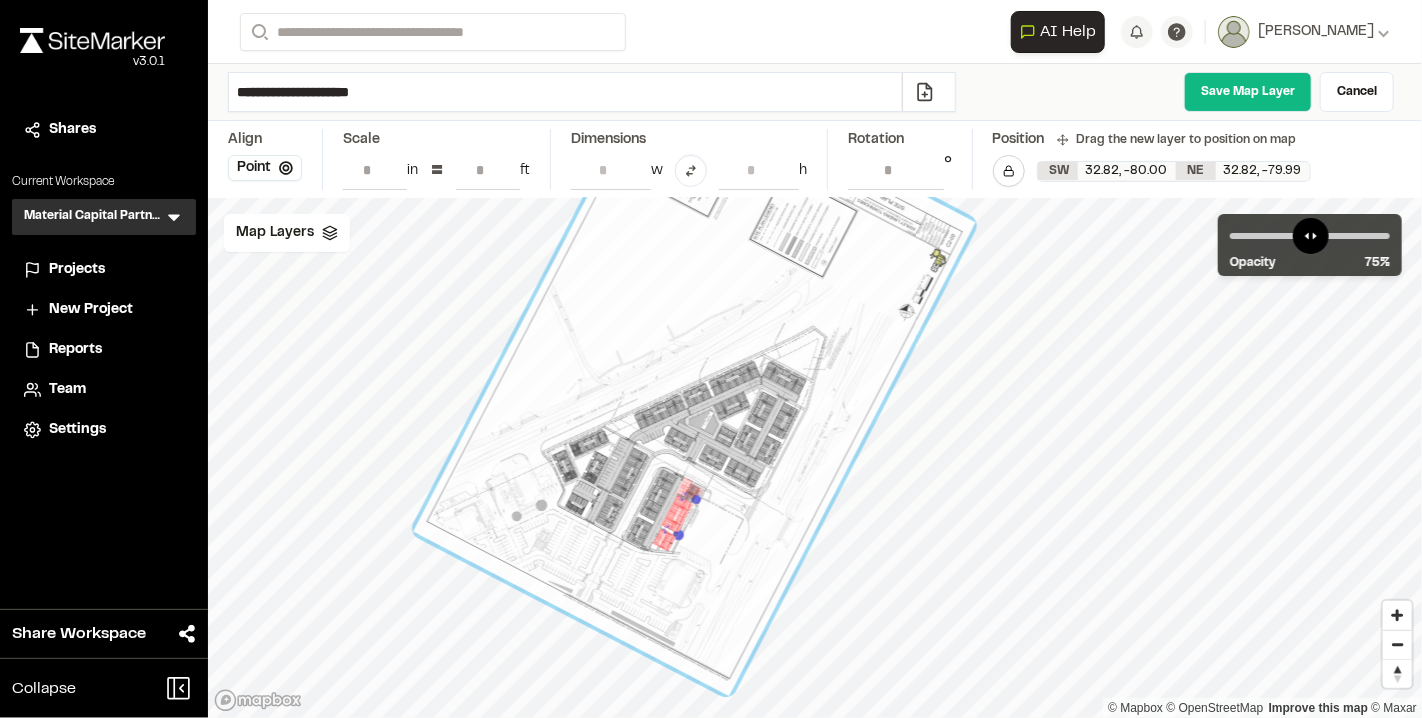 drag, startPoint x: 641, startPoint y: 319, endPoint x: 640, endPoint y: 333, distance: 14.035668 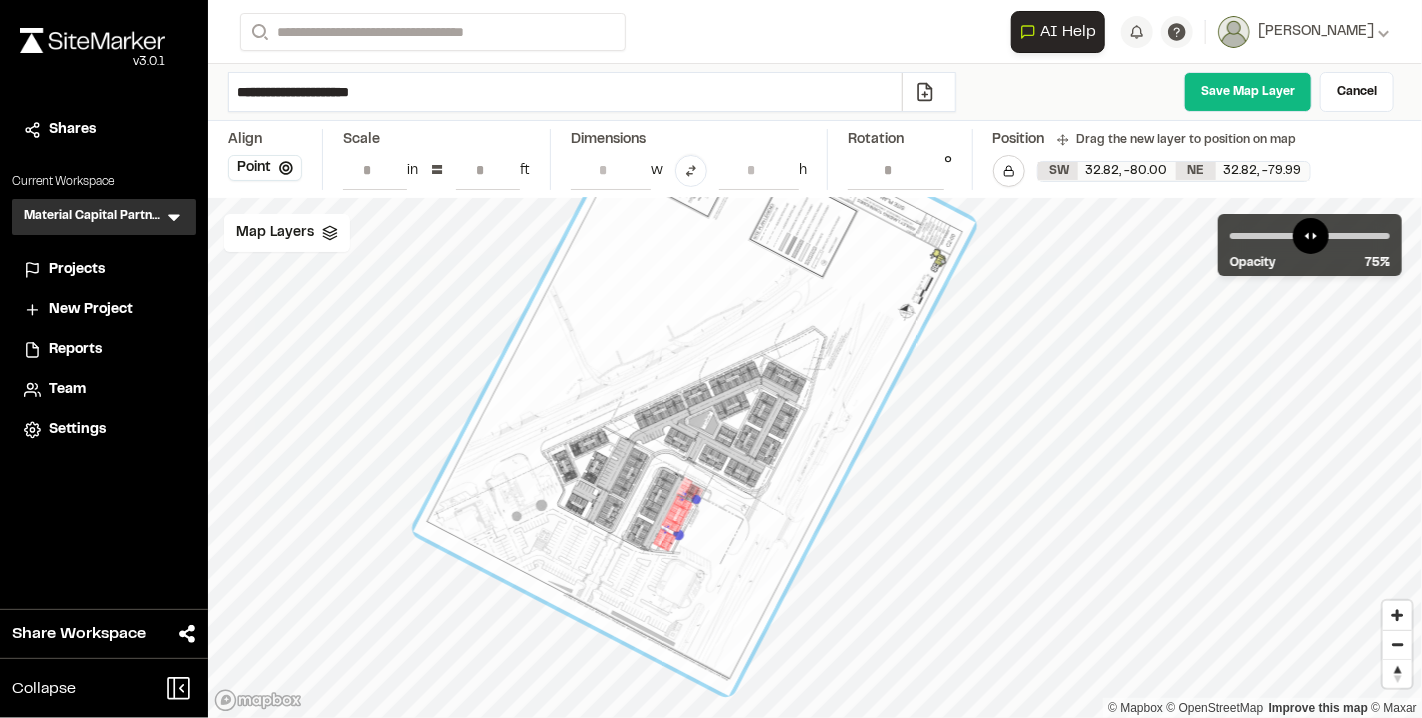 click at bounding box center [694, 377] 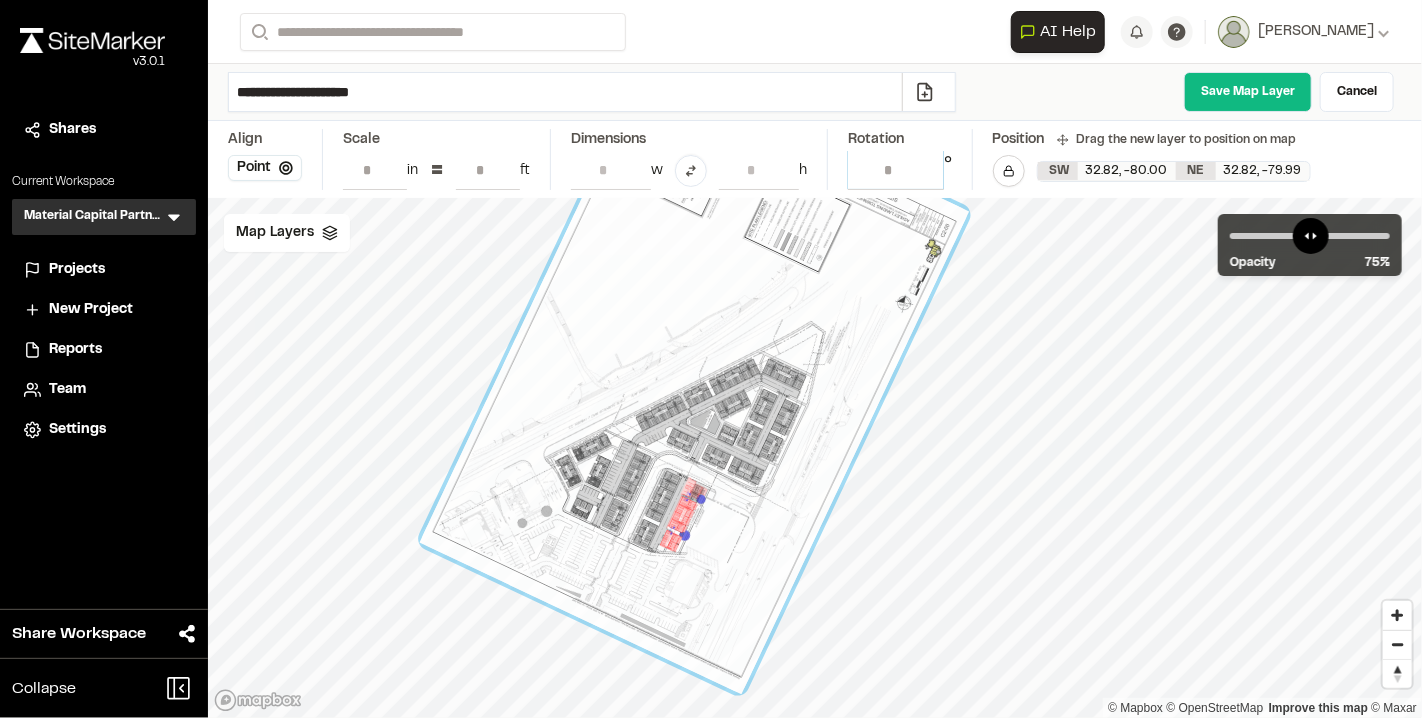 click on "******" at bounding box center (896, 170) 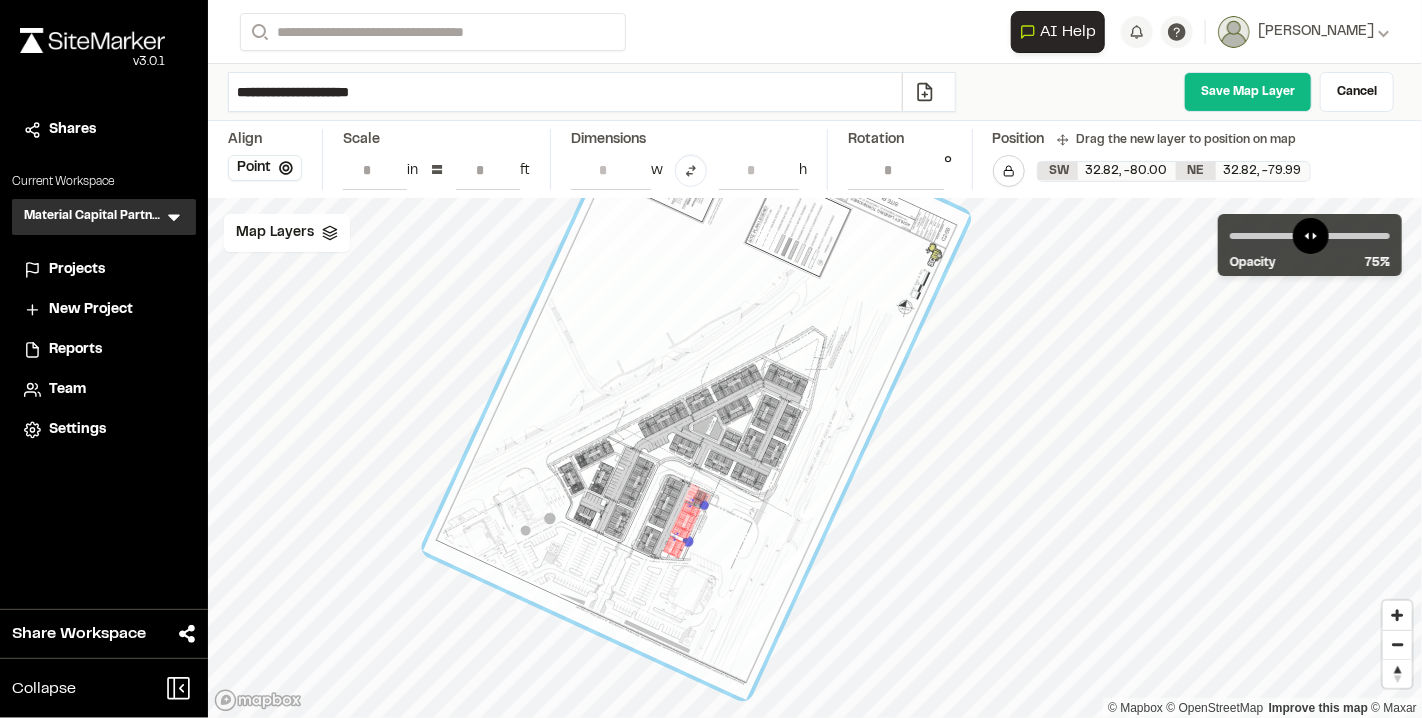 click at bounding box center (696, 383) 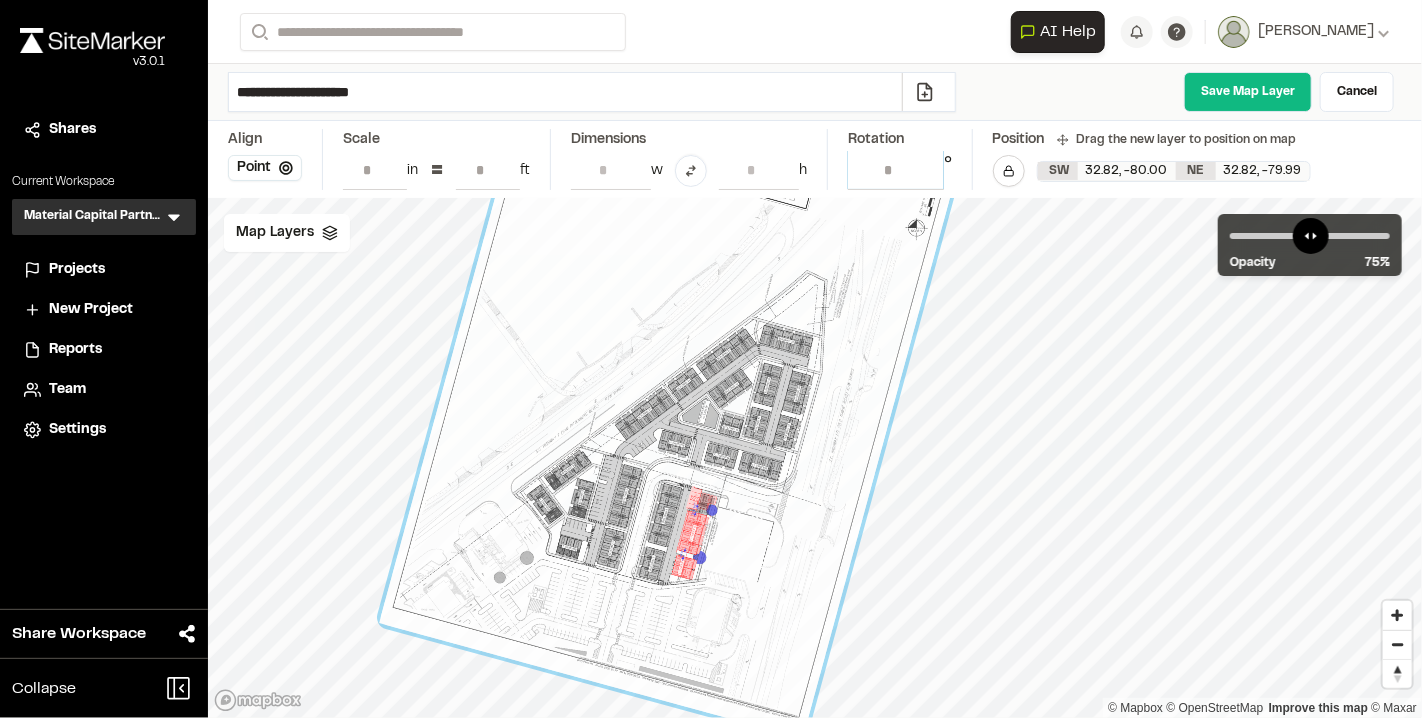 type on "******" 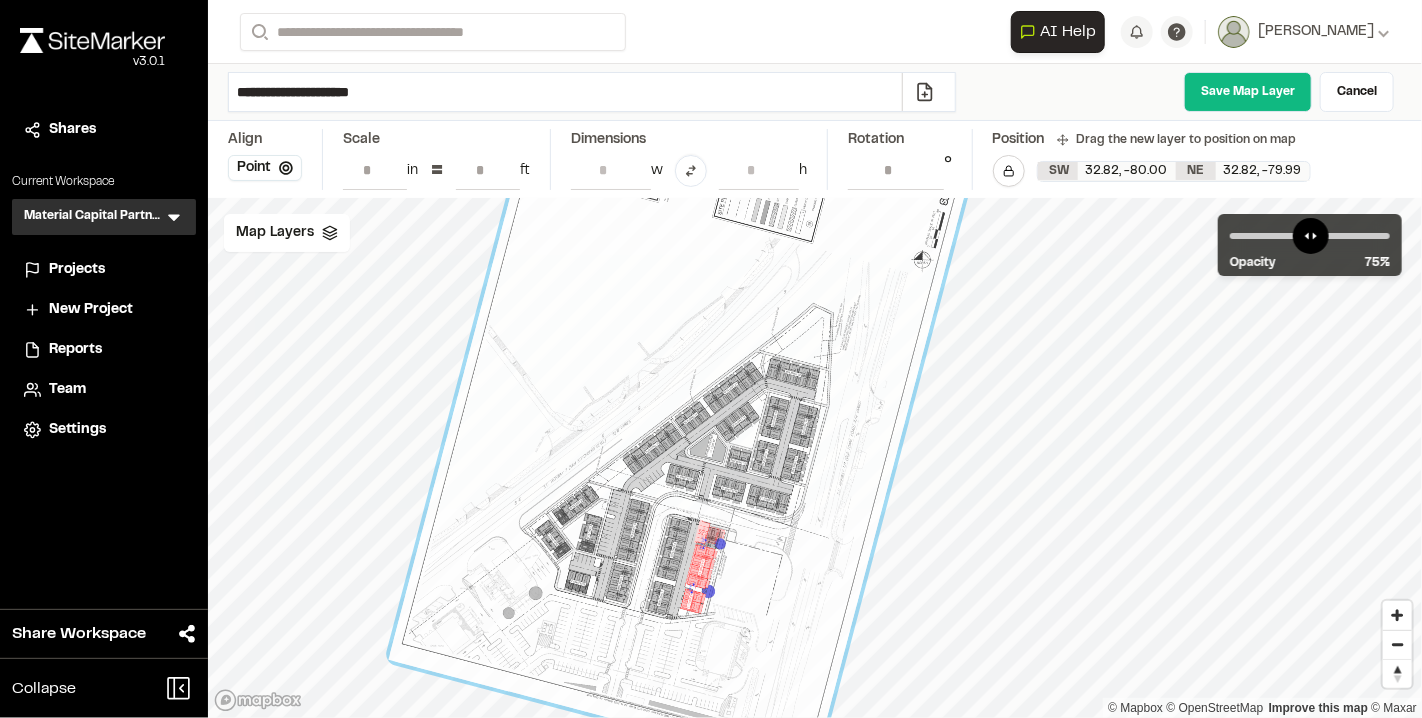 drag, startPoint x: 693, startPoint y: 491, endPoint x: 700, endPoint y: 524, distance: 33.734257 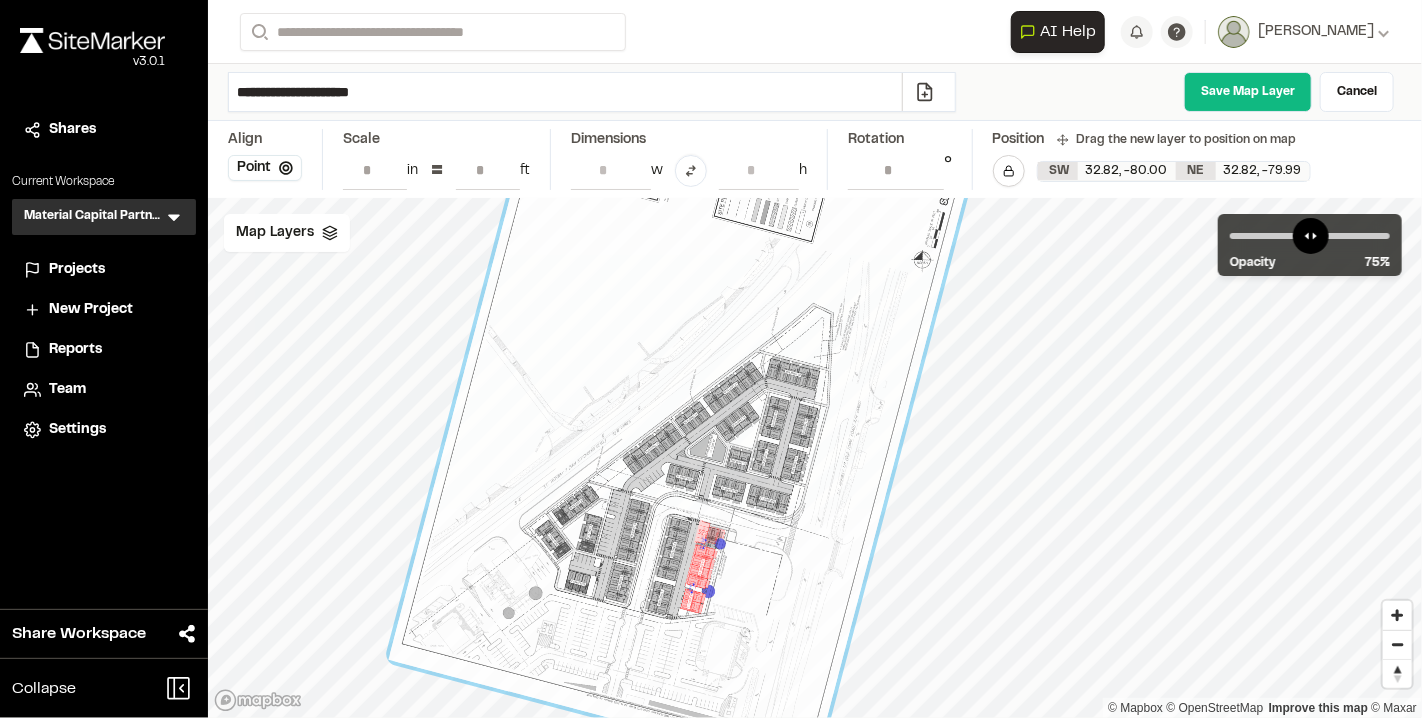 click at bounding box center [685, 397] 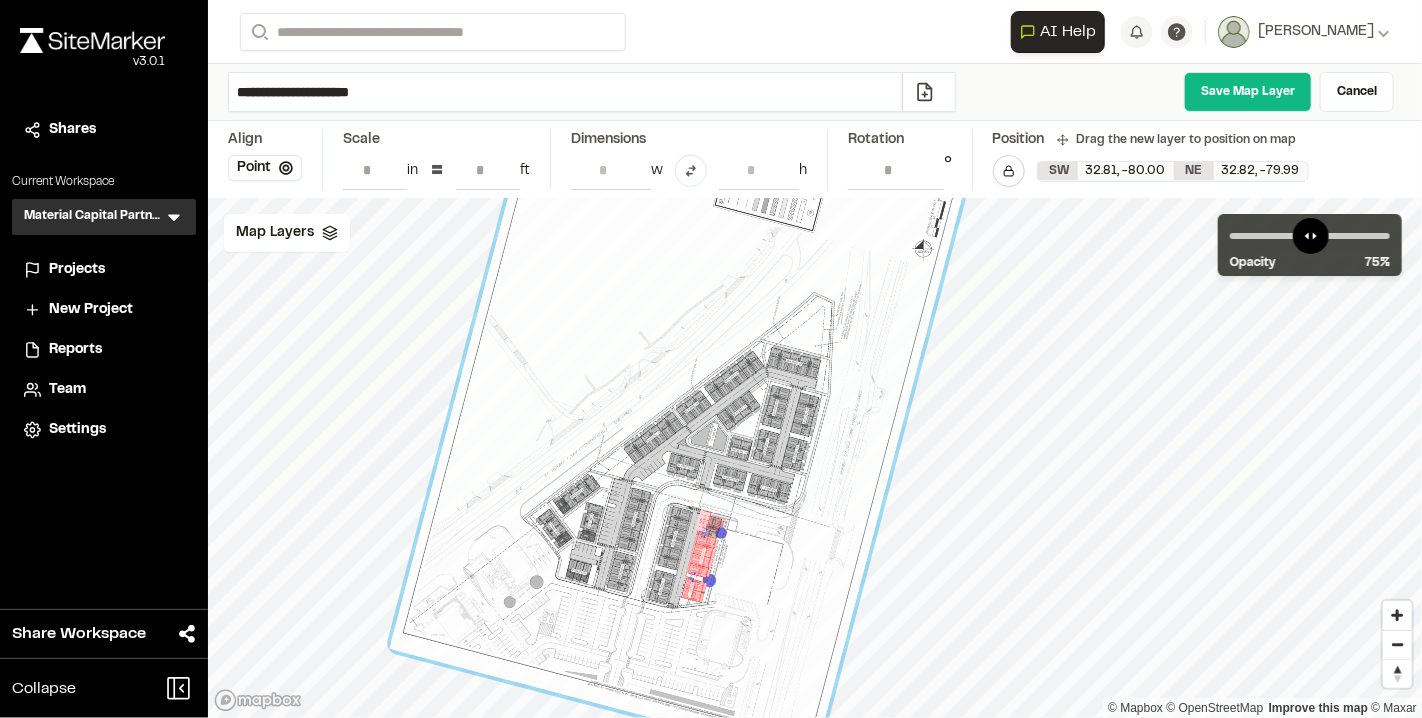 drag, startPoint x: 700, startPoint y: 524, endPoint x: 701, endPoint y: 514, distance: 10.049875 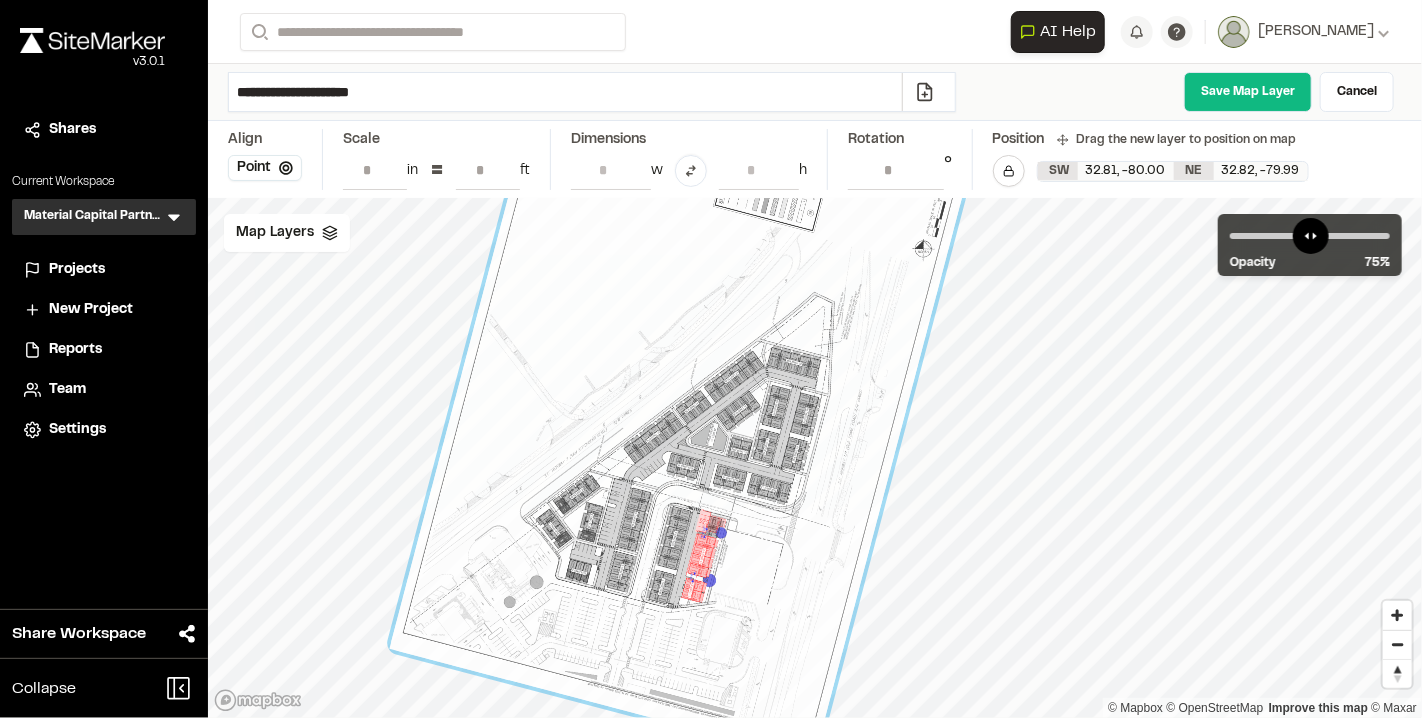 click at bounding box center (686, 386) 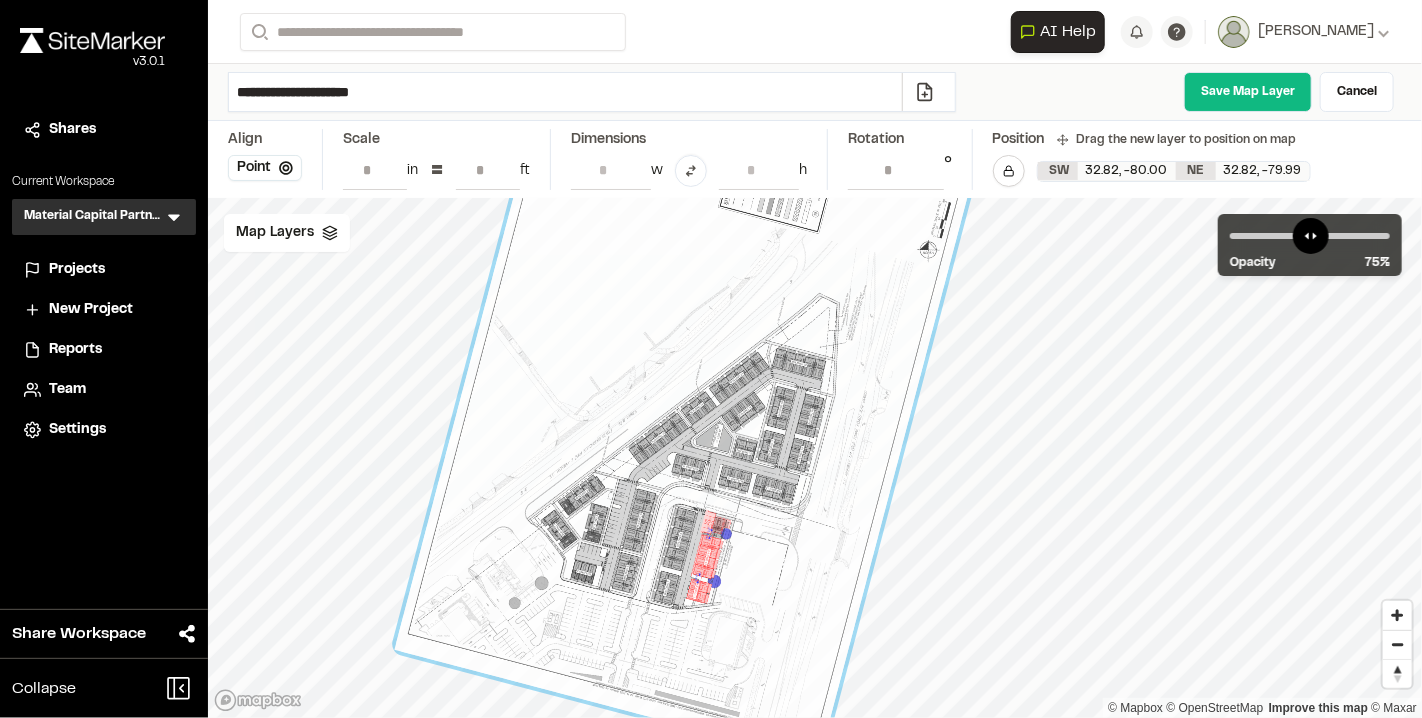 click at bounding box center (691, 387) 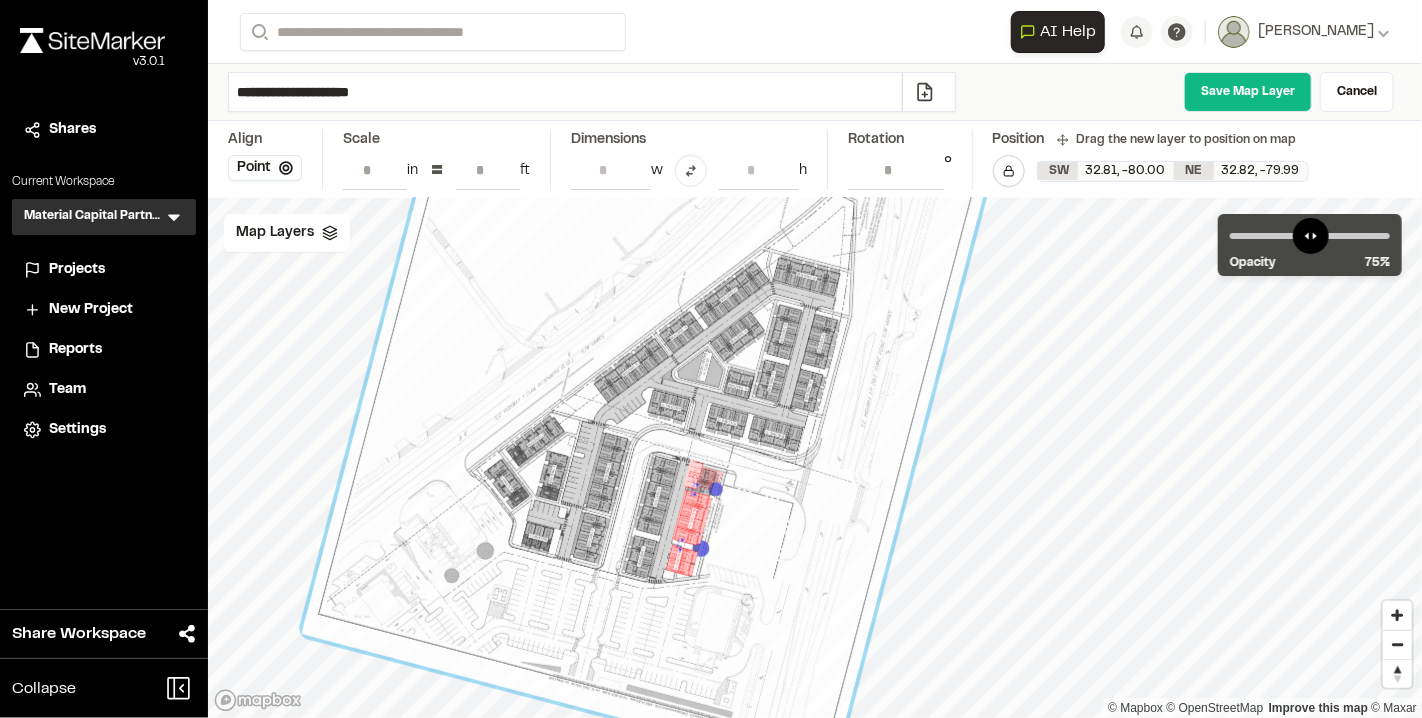 drag, startPoint x: 814, startPoint y: 501, endPoint x: 832, endPoint y: 460, distance: 44.777225 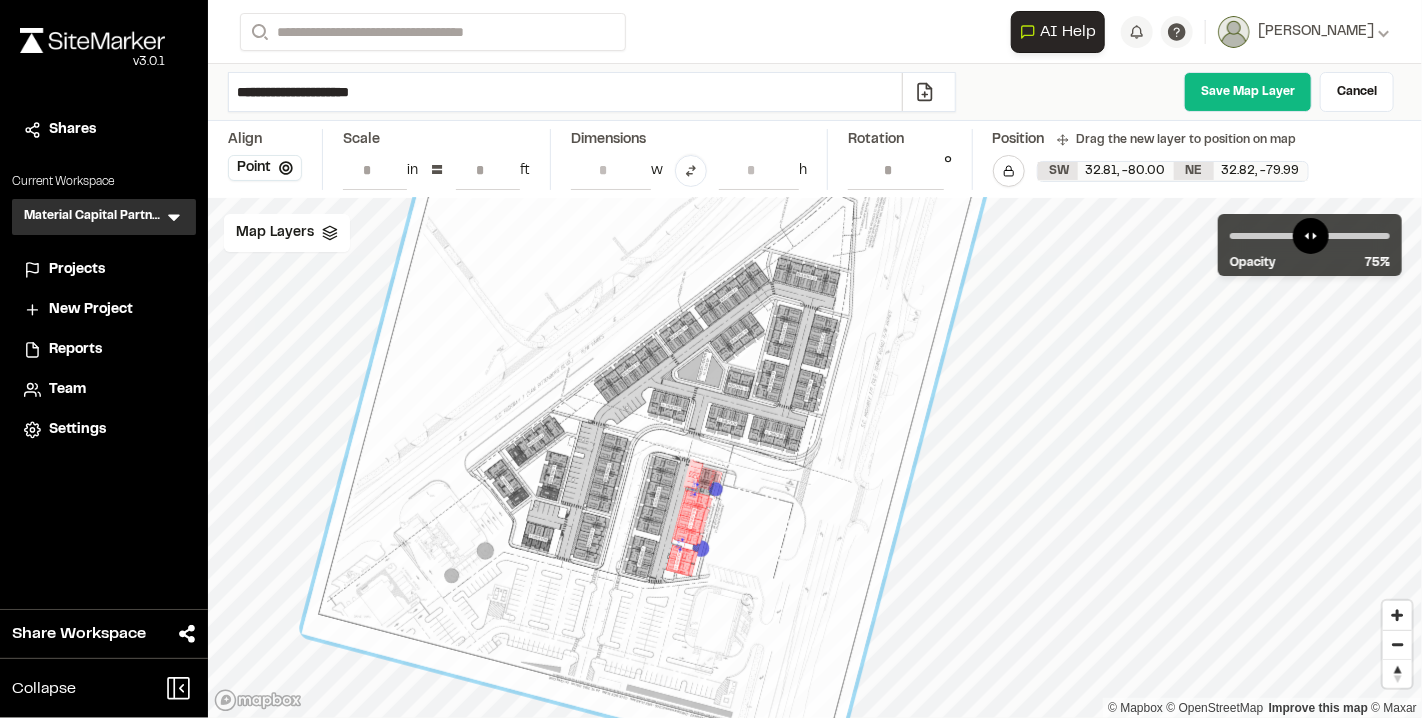 click at bounding box center [672, 305] 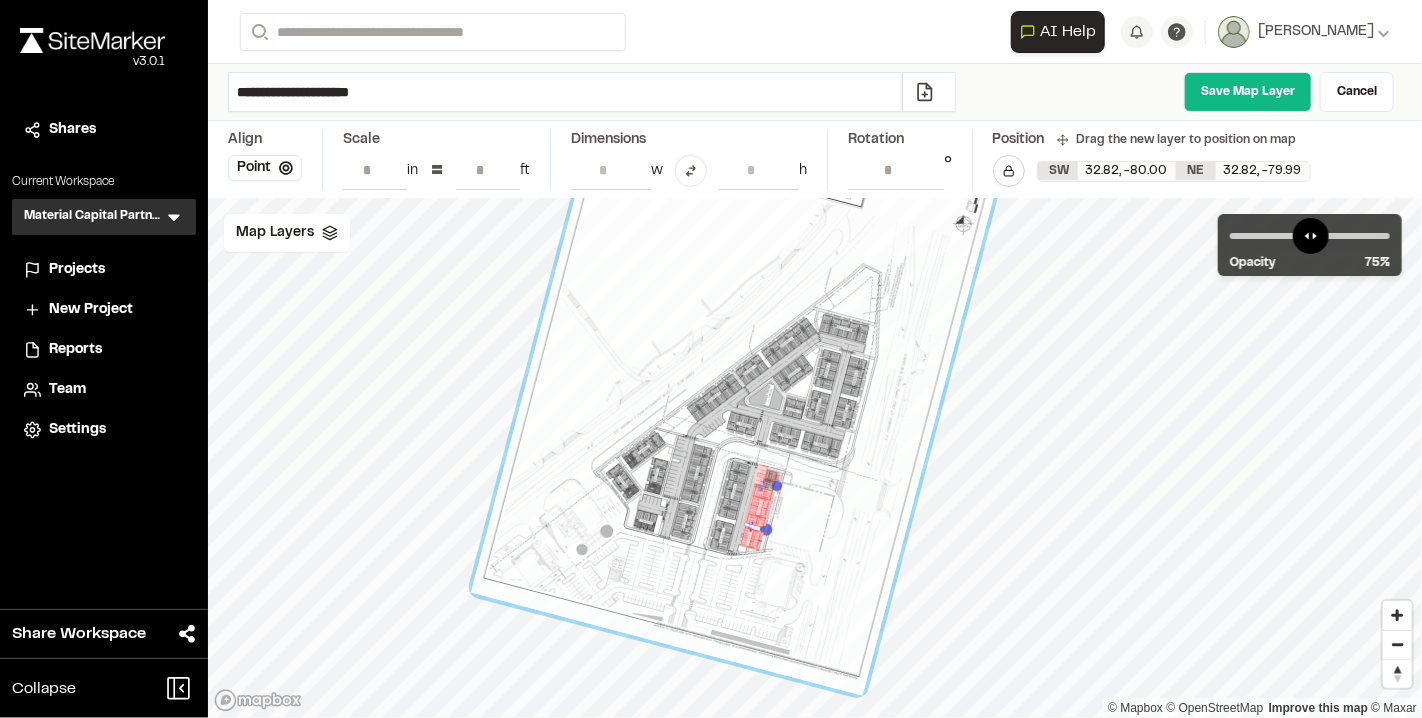 drag, startPoint x: 826, startPoint y: 458, endPoint x: 852, endPoint y: 461, distance: 26.172504 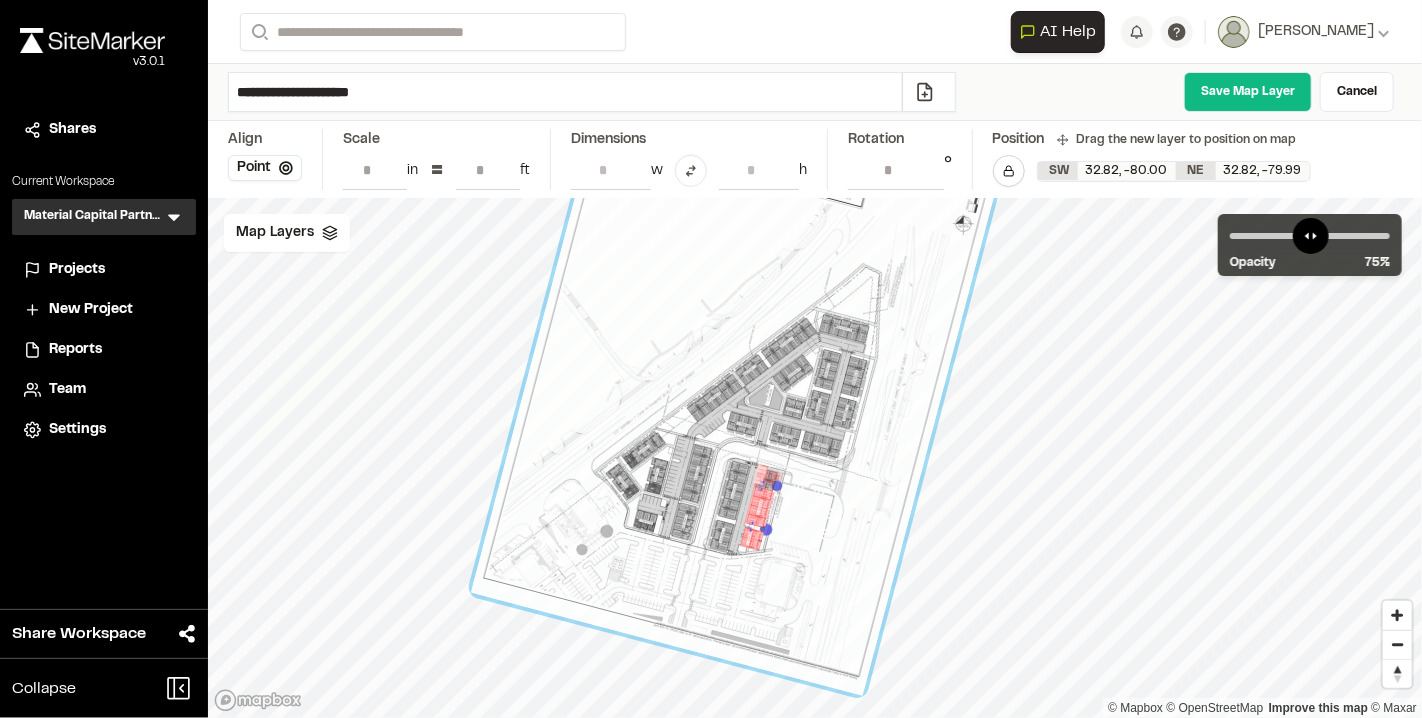 click at bounding box center [744, 350] 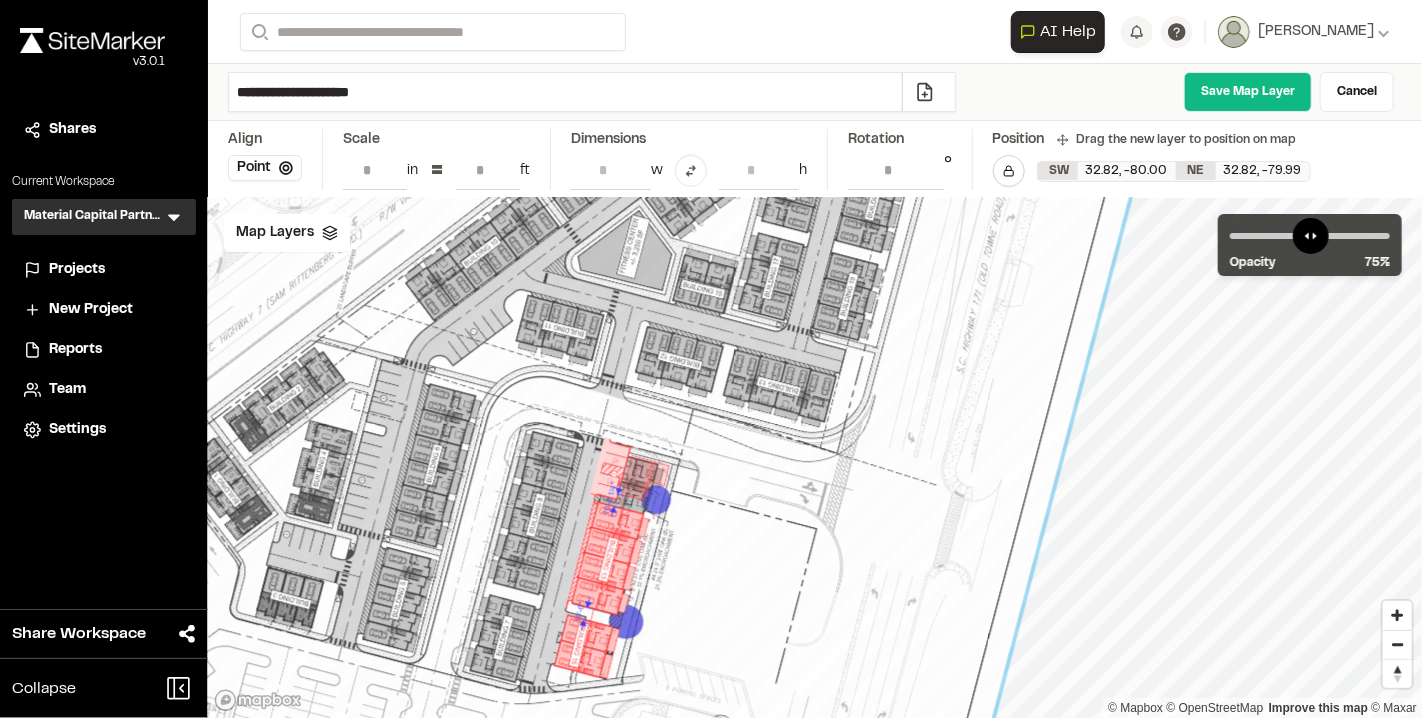 drag, startPoint x: 823, startPoint y: 456, endPoint x: 755, endPoint y: 445, distance: 68.88396 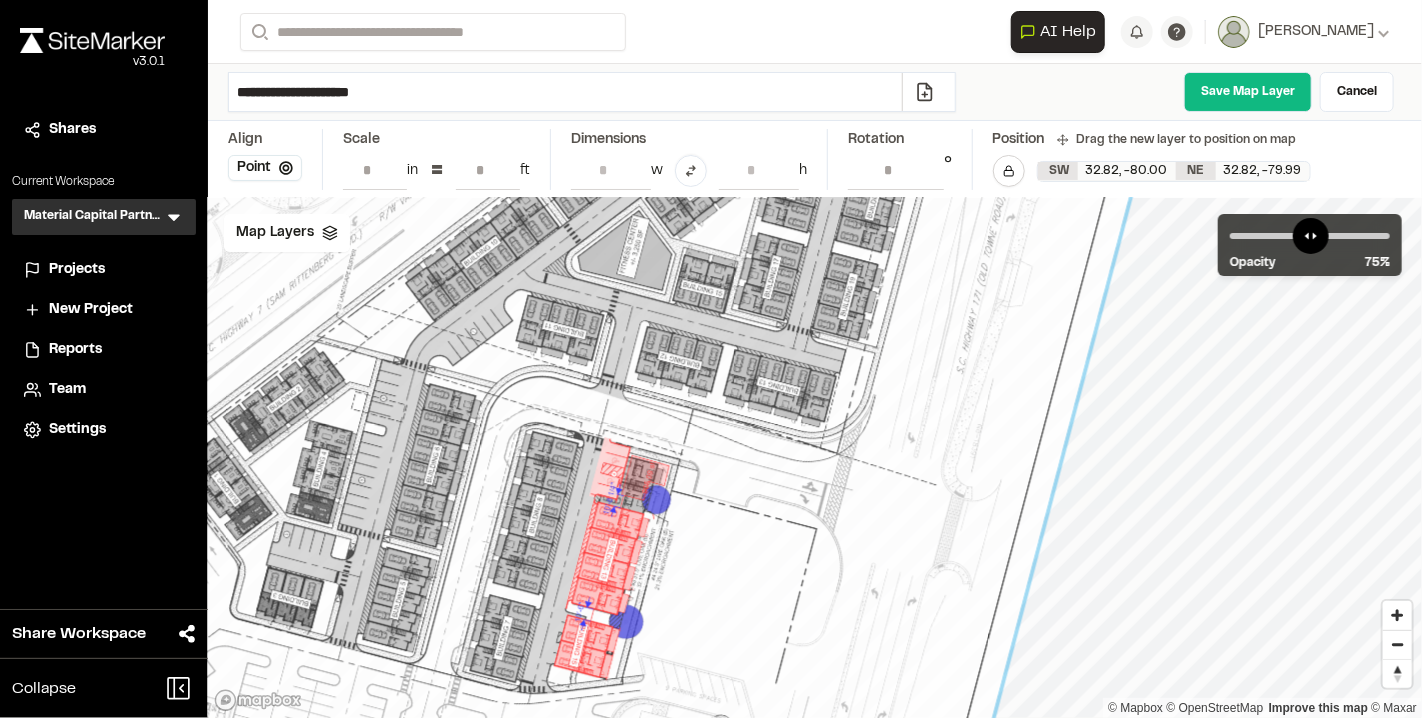 click at bounding box center [565, 122] 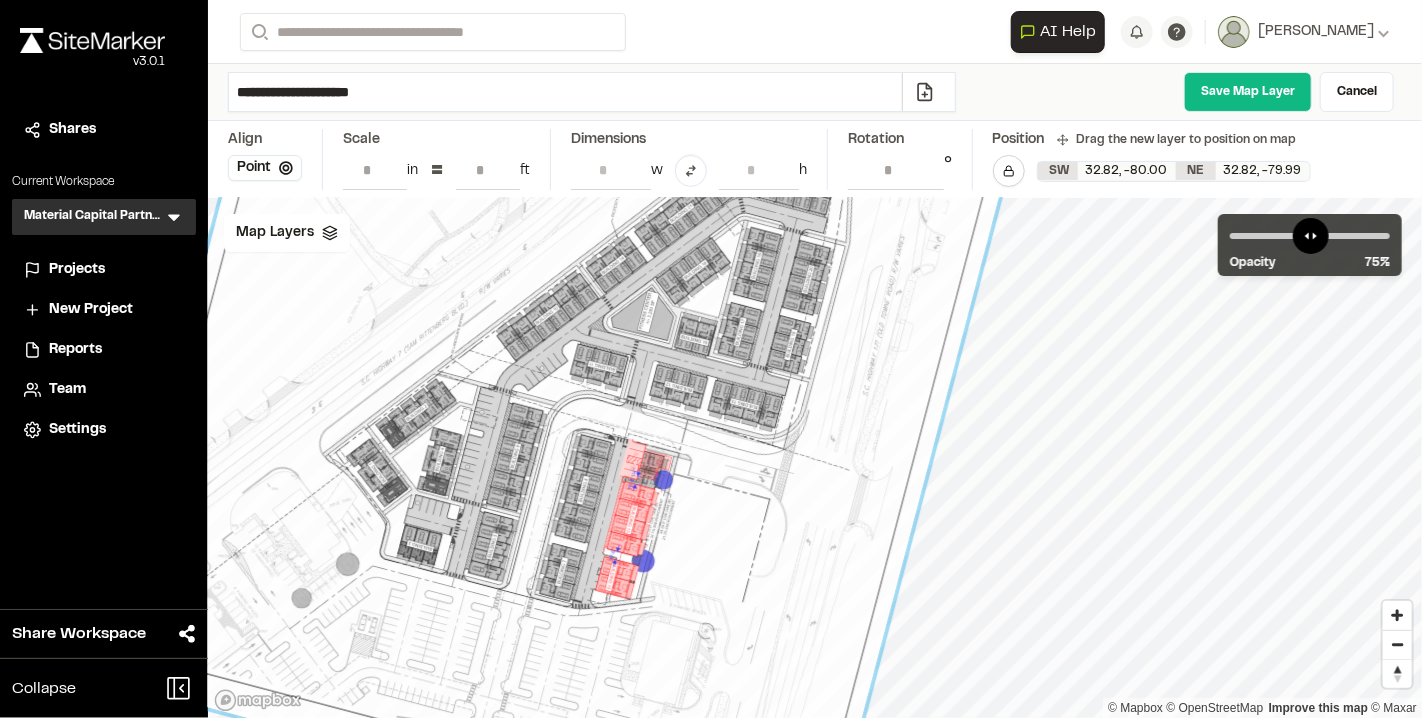 drag, startPoint x: 535, startPoint y: 421, endPoint x: 546, endPoint y: 422, distance: 11.045361 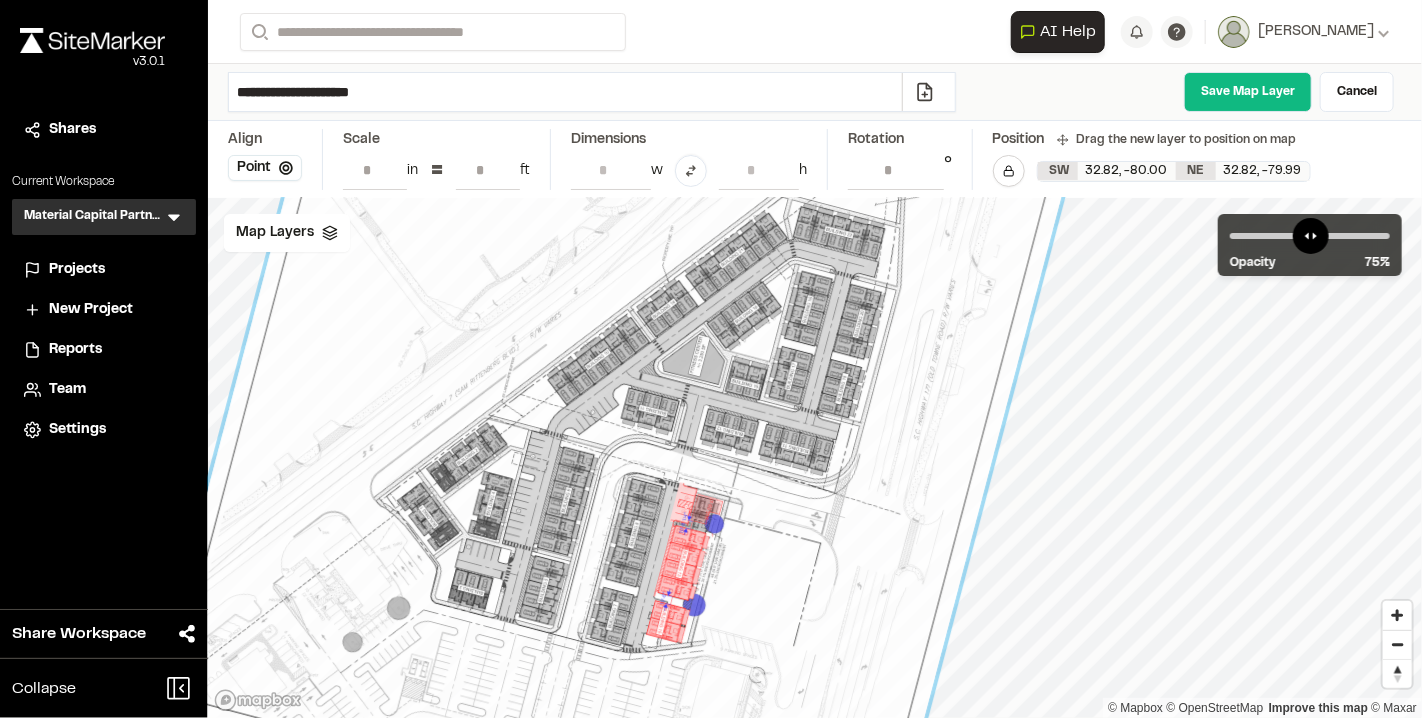 drag, startPoint x: 540, startPoint y: 419, endPoint x: 591, endPoint y: 463, distance: 67.357254 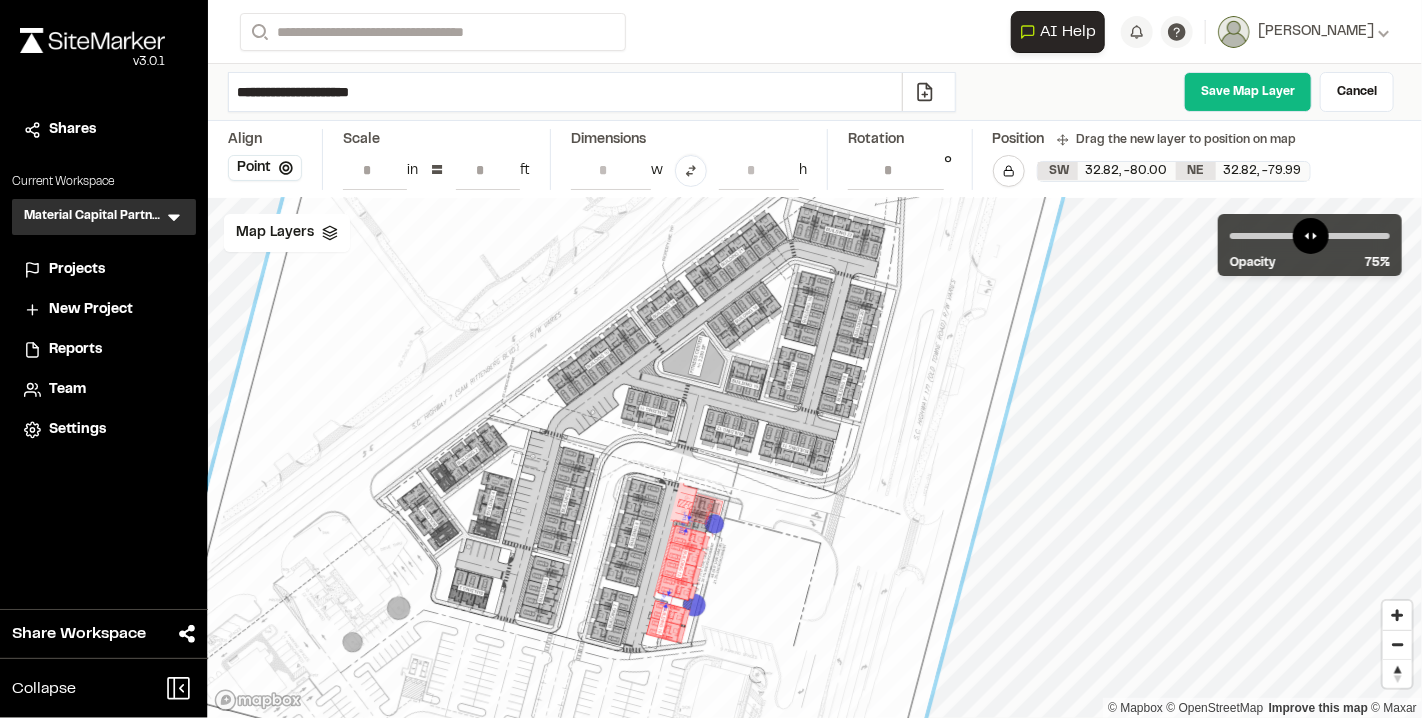 click at bounding box center (654, 272) 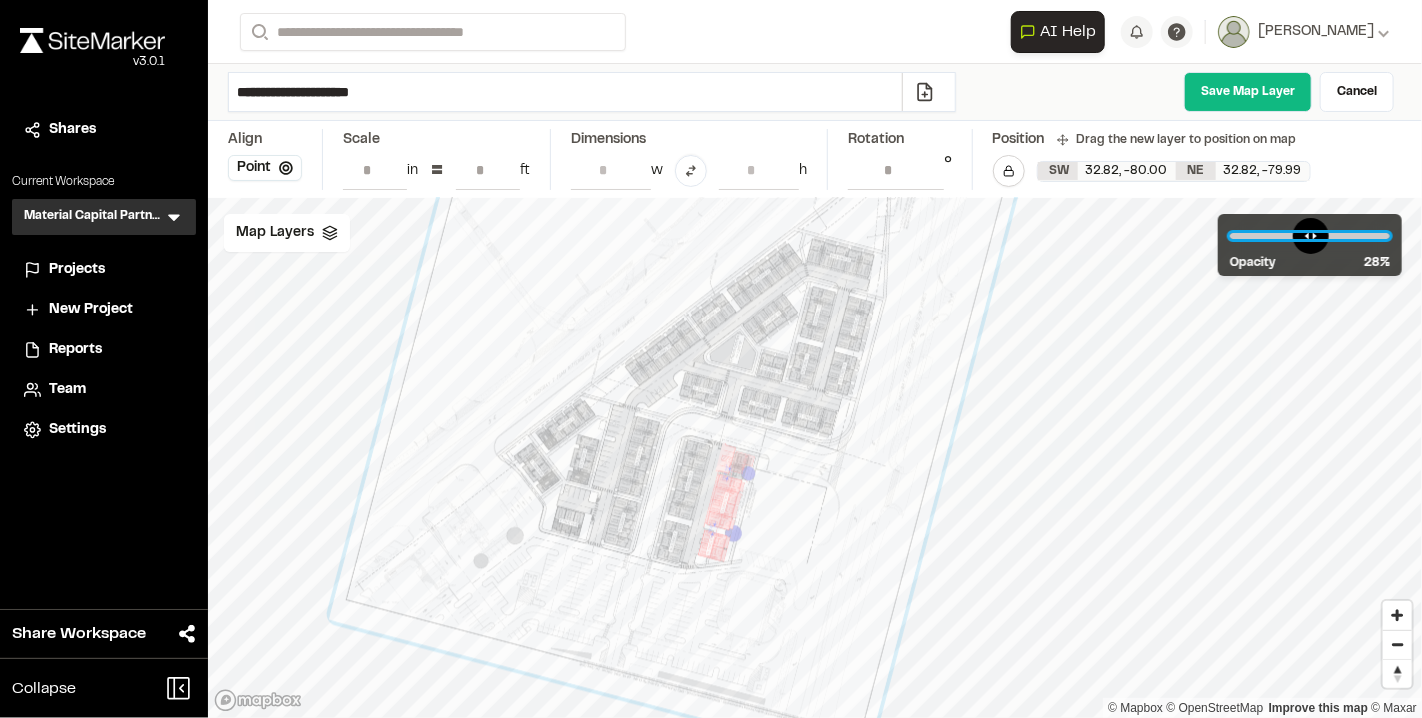 drag, startPoint x: 1295, startPoint y: 238, endPoint x: 1281, endPoint y: 260, distance: 26.076809 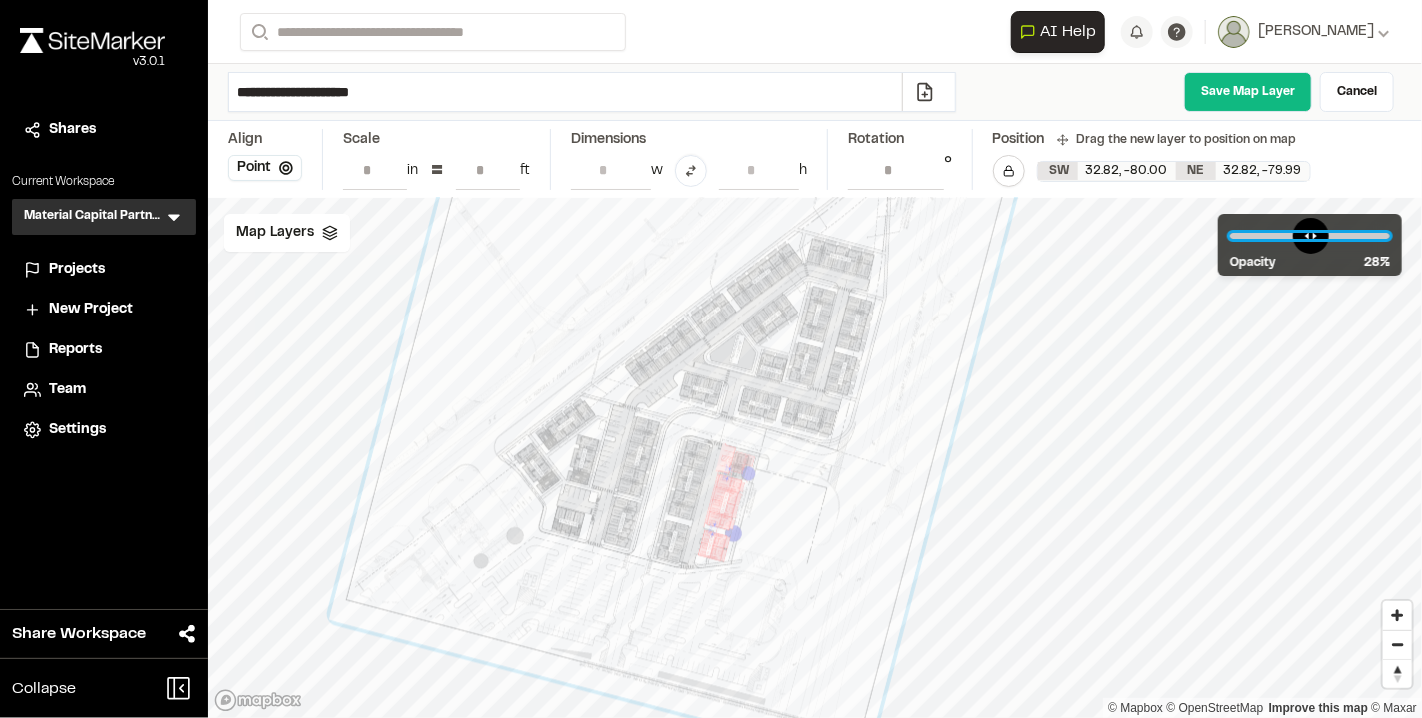 click at bounding box center [1310, 236] 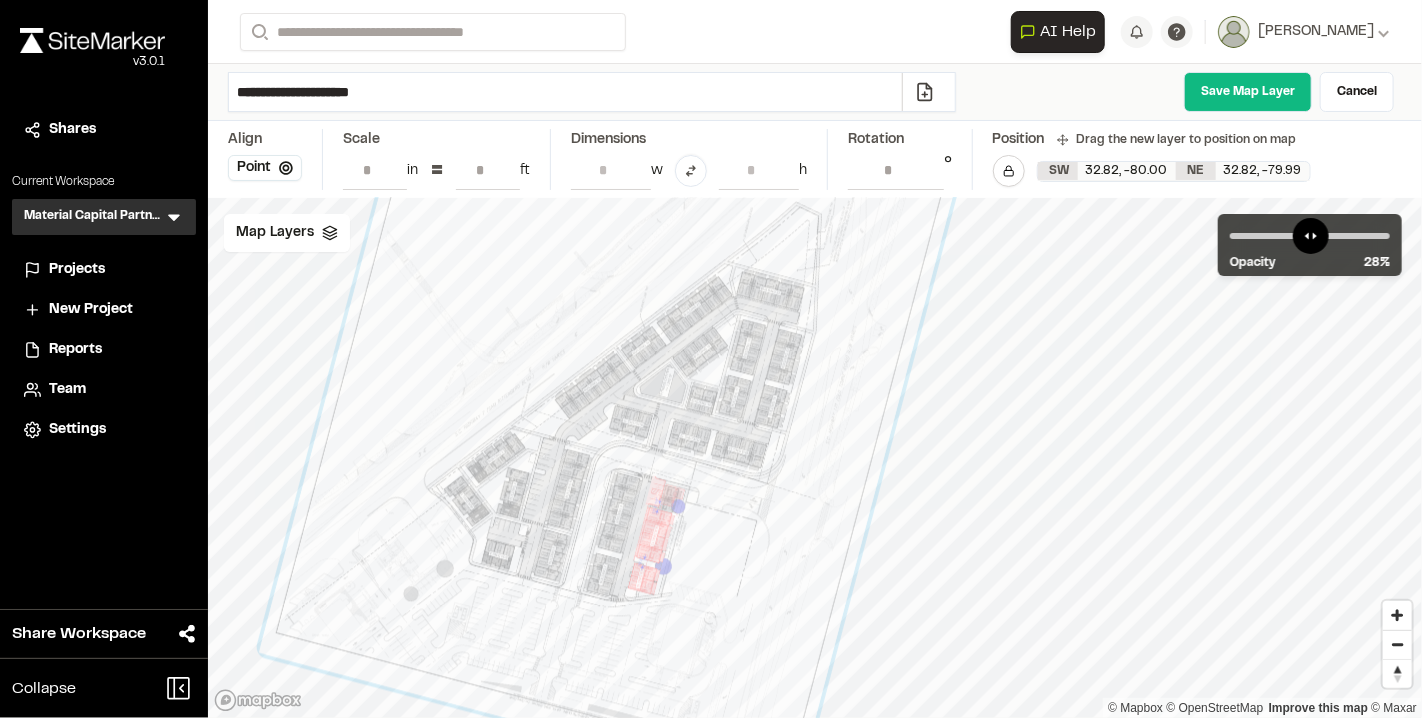 drag, startPoint x: 977, startPoint y: 339, endPoint x: 918, endPoint y: 370, distance: 66.64833 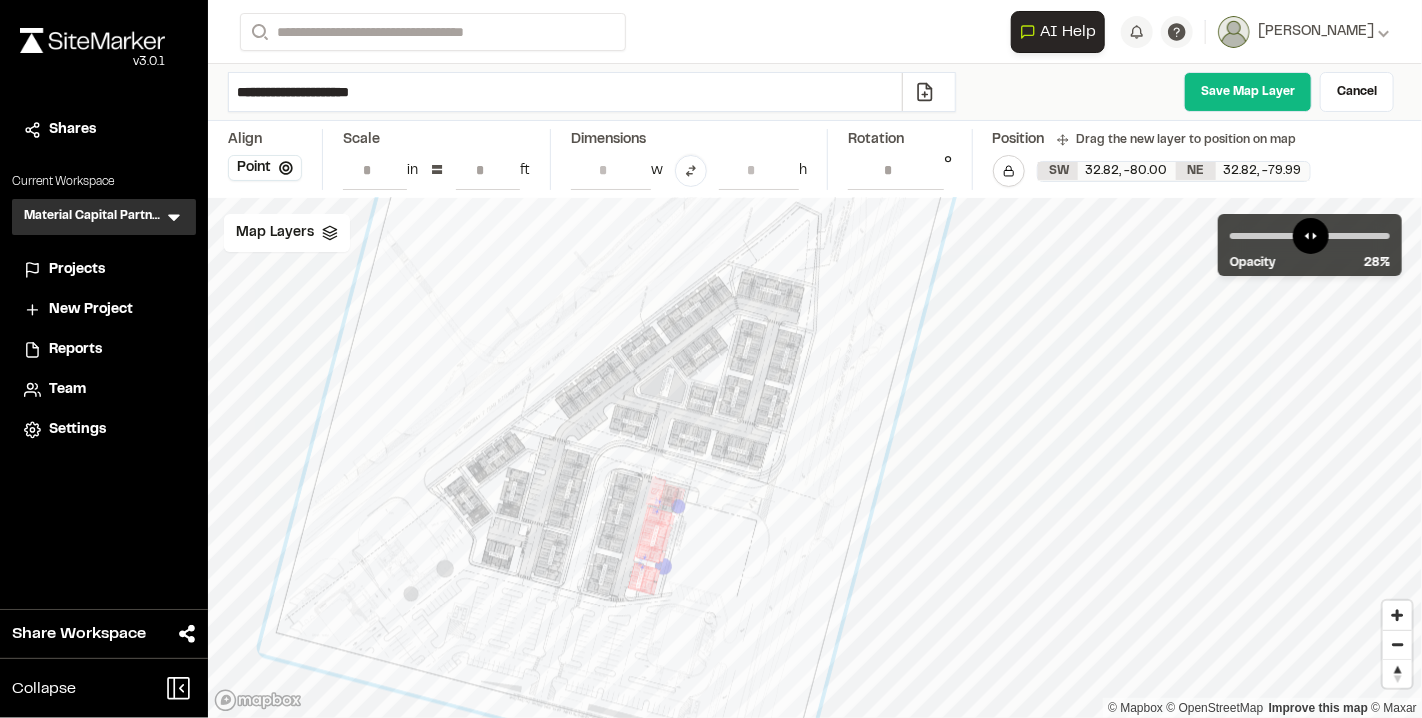 click at bounding box center [633, 320] 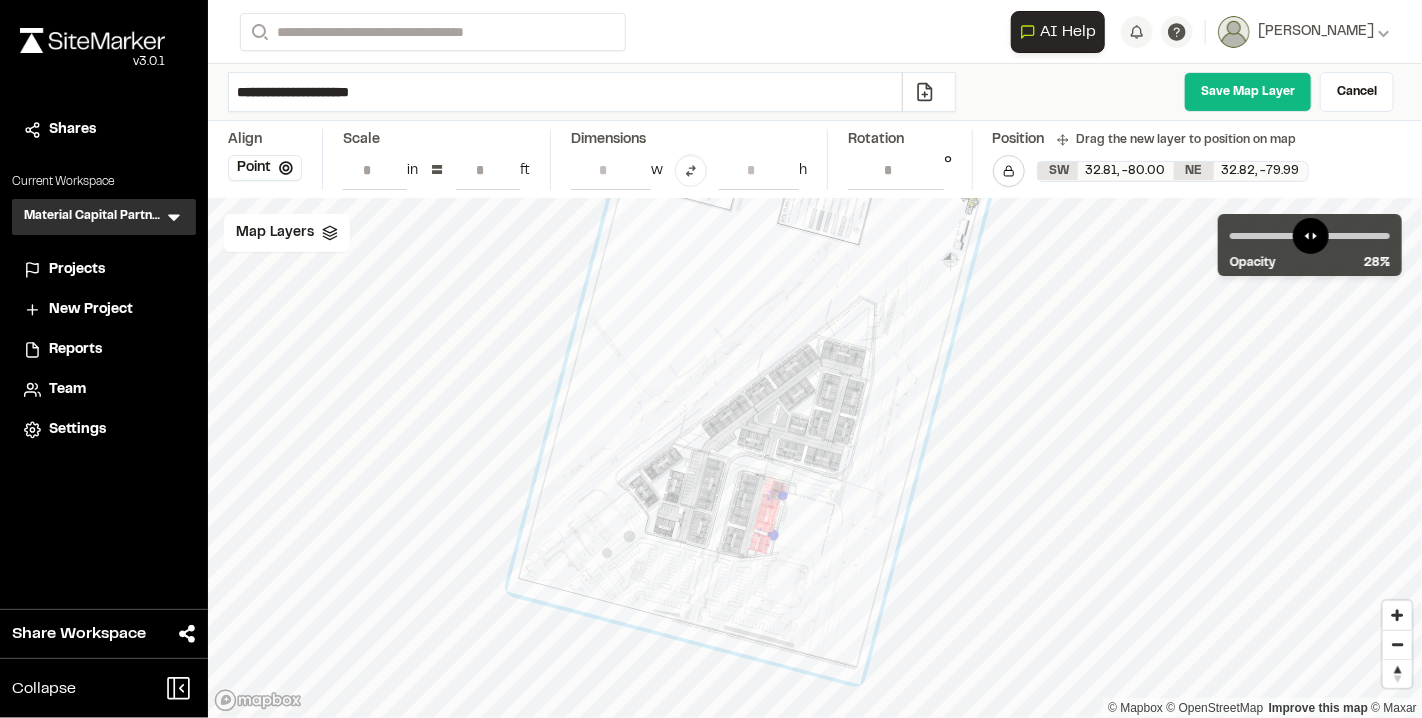 click at bounding box center (753, 373) 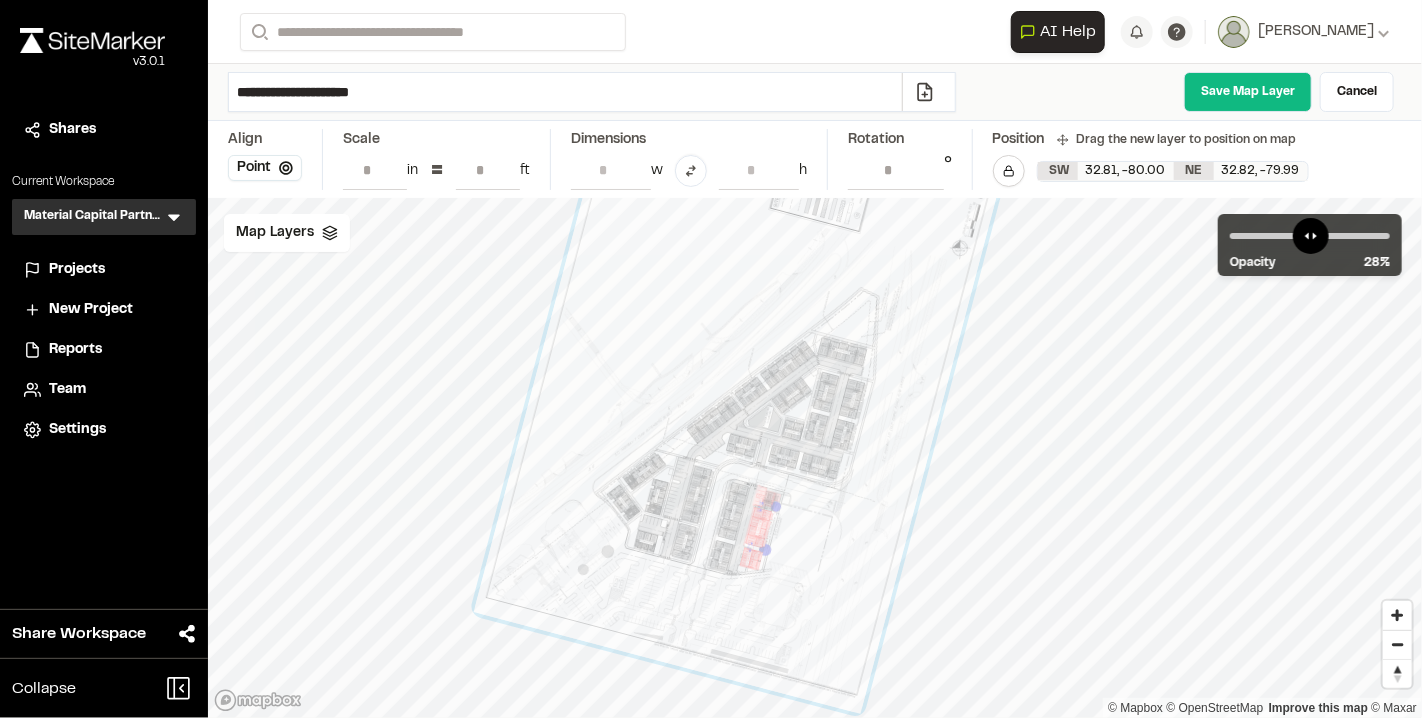 click at bounding box center (744, 372) 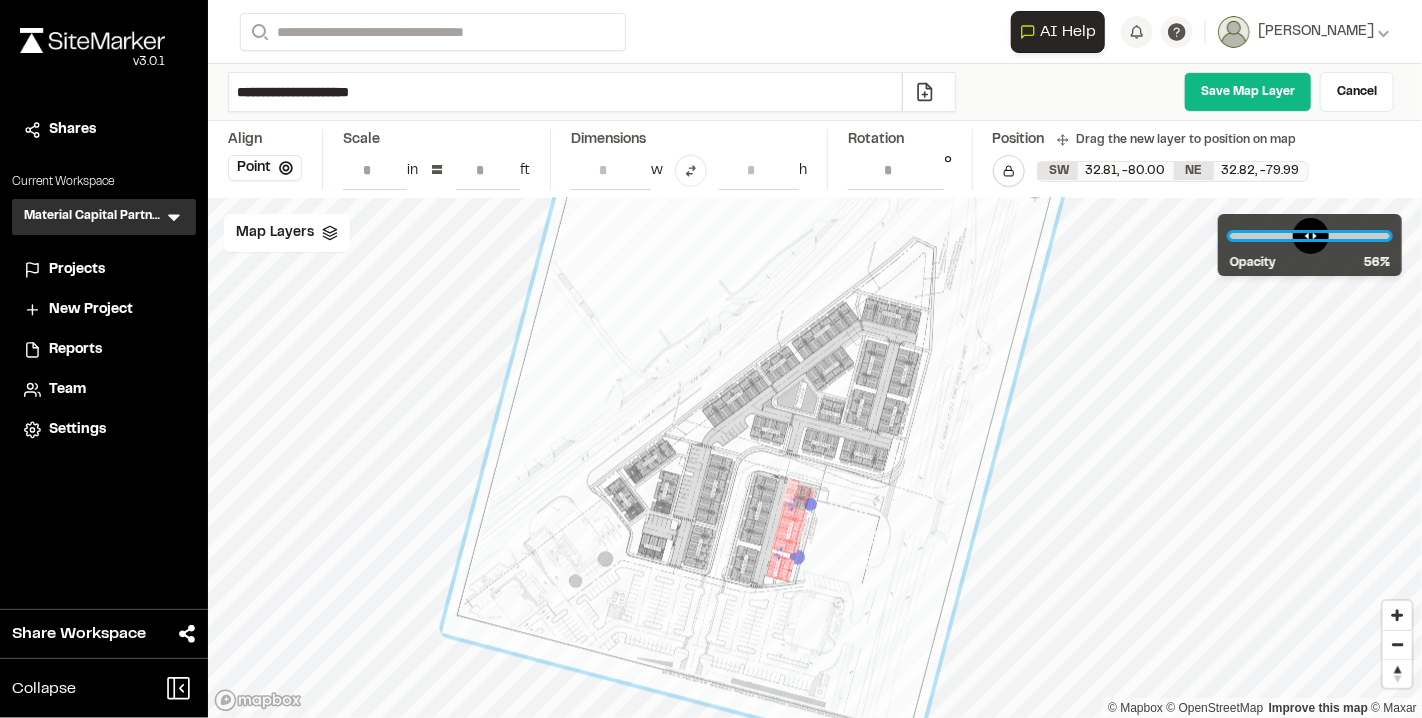 drag, startPoint x: 1280, startPoint y: 231, endPoint x: 1316, endPoint y: 225, distance: 36.496574 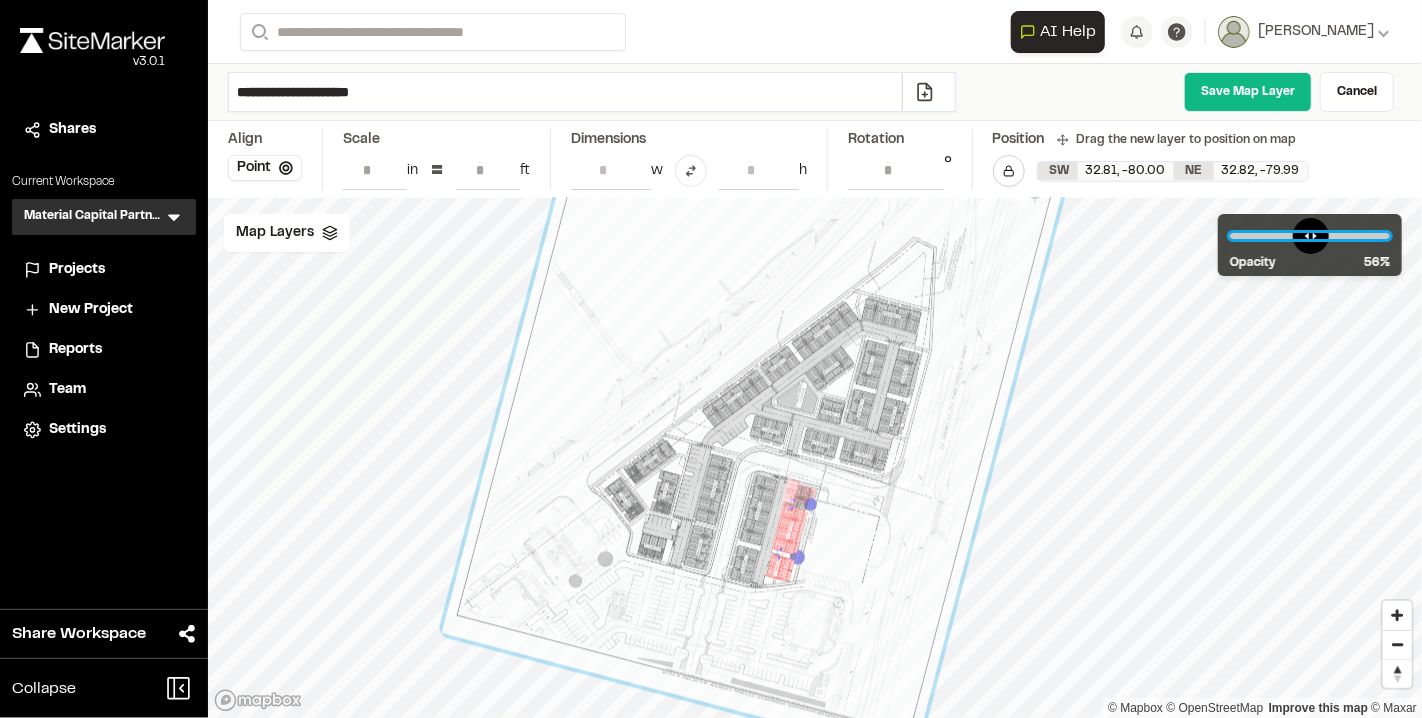 type on "**" 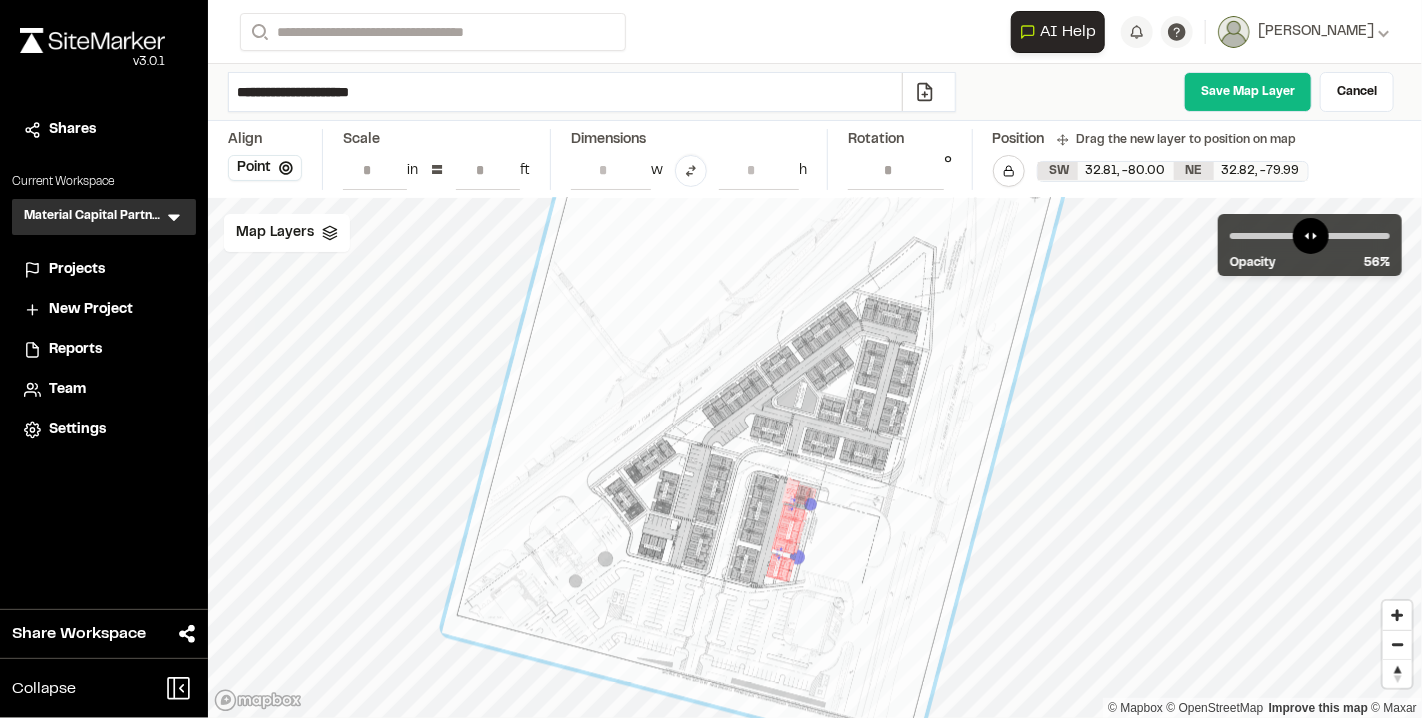 click on "Save Map Layer" at bounding box center [1248, 92] 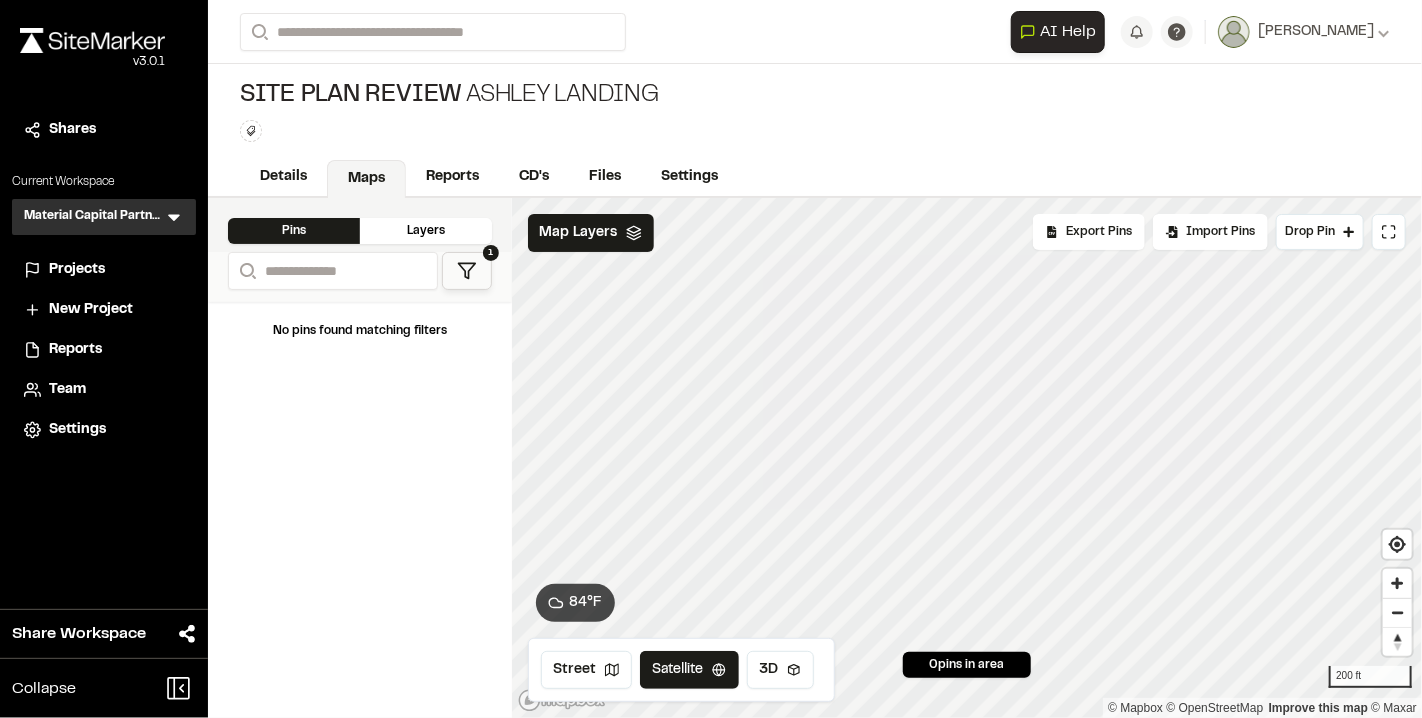 click on "Map Layers" at bounding box center [579, 233] 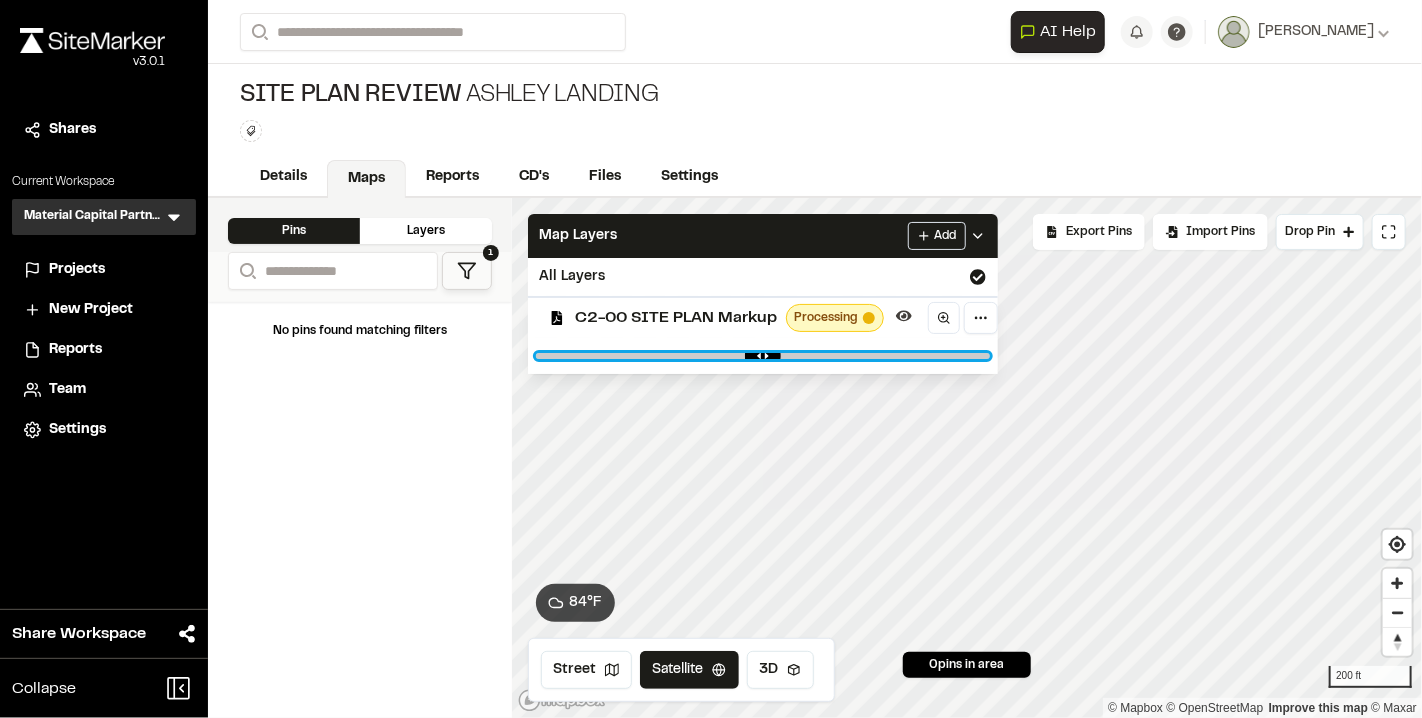 drag, startPoint x: 792, startPoint y: 349, endPoint x: 752, endPoint y: 345, distance: 40.1995 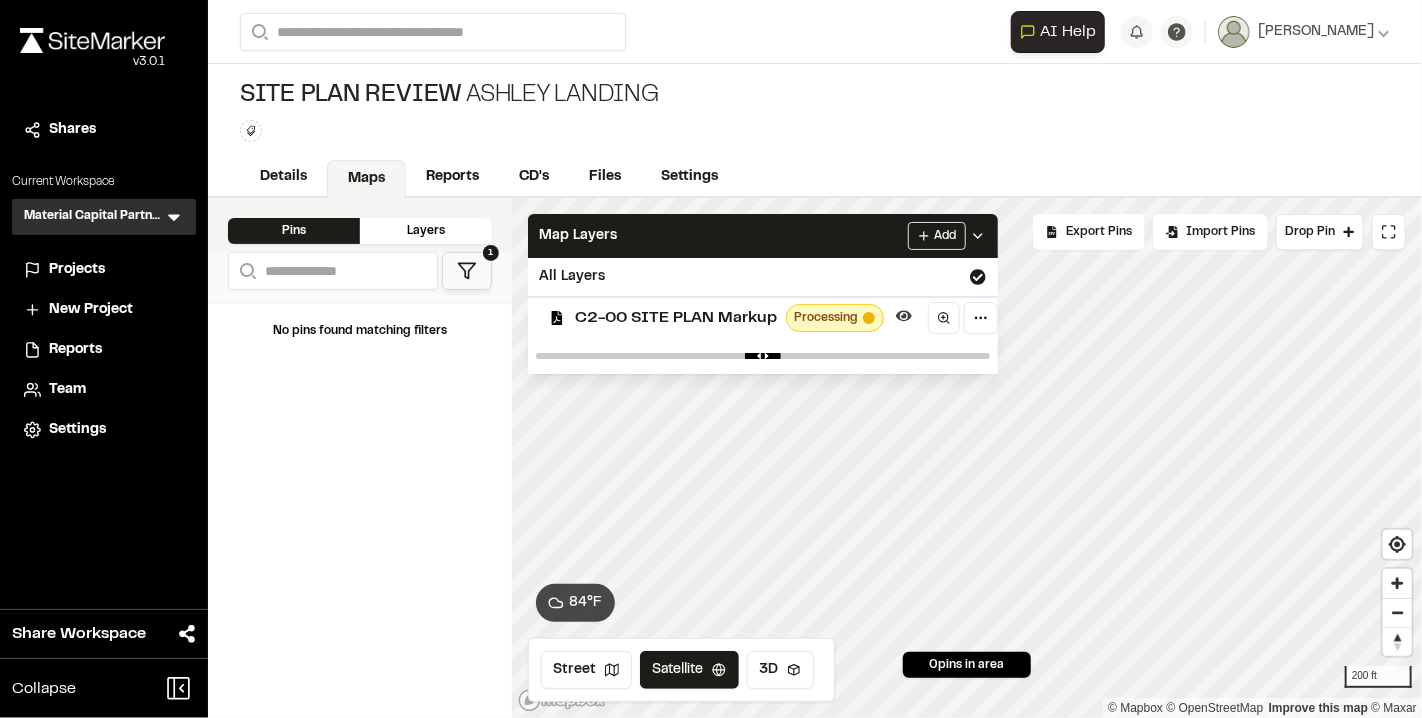 drag, startPoint x: 802, startPoint y: 131, endPoint x: 804, endPoint y: 111, distance: 20.09975 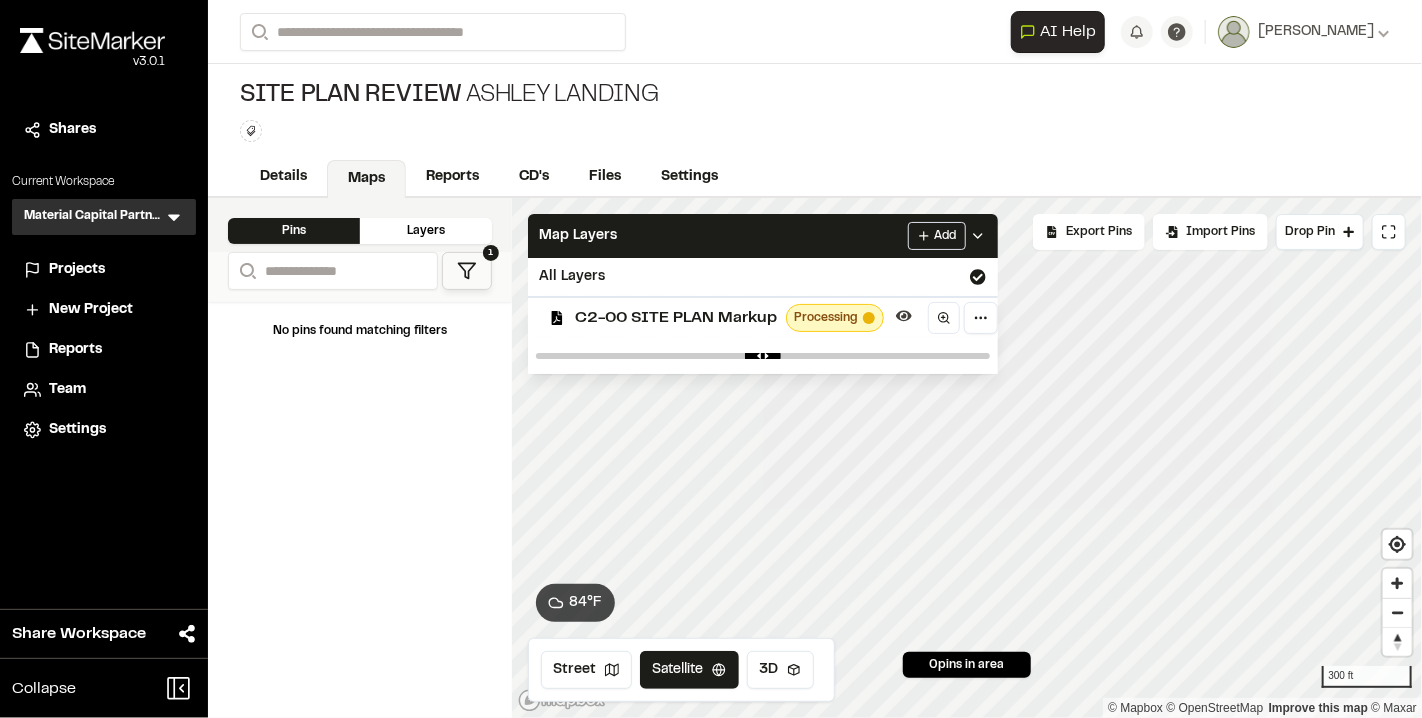 click on "No pins found matching filters" at bounding box center (360, 510) 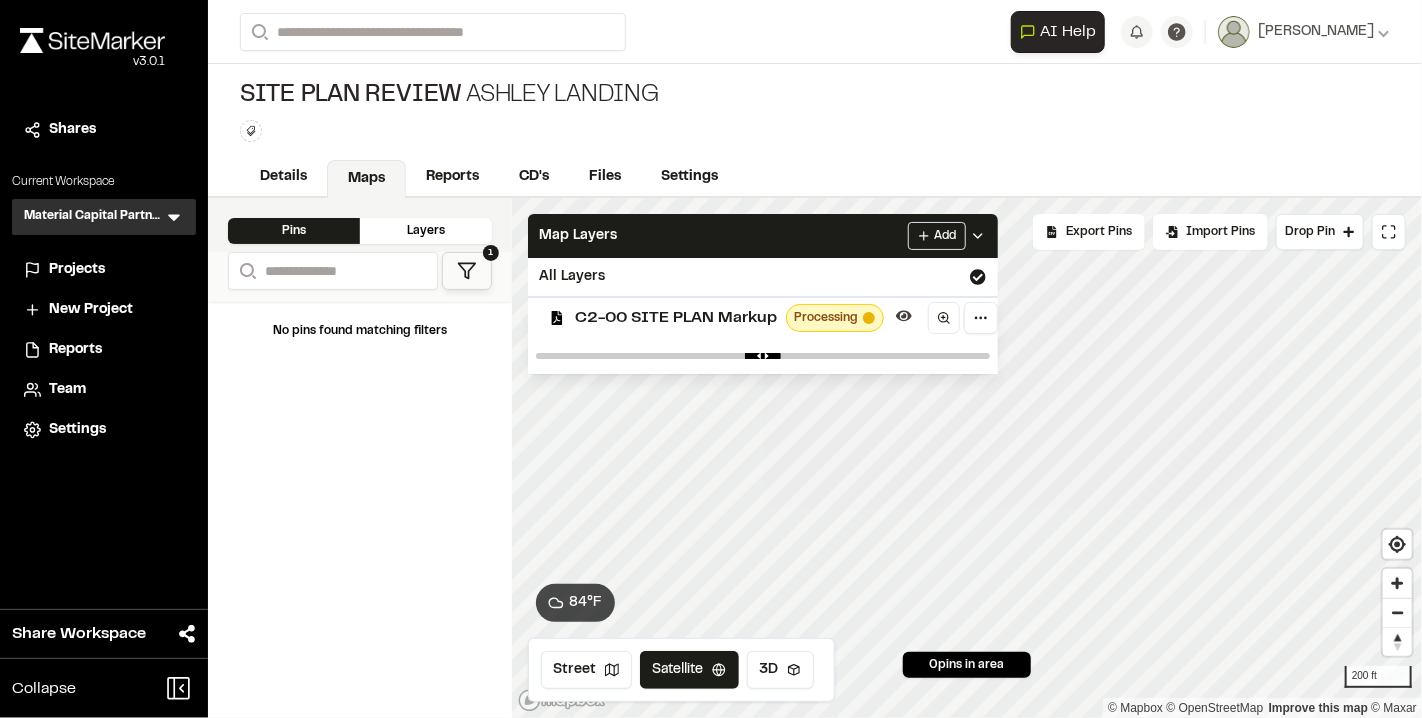 click on "Projects" at bounding box center [77, 270] 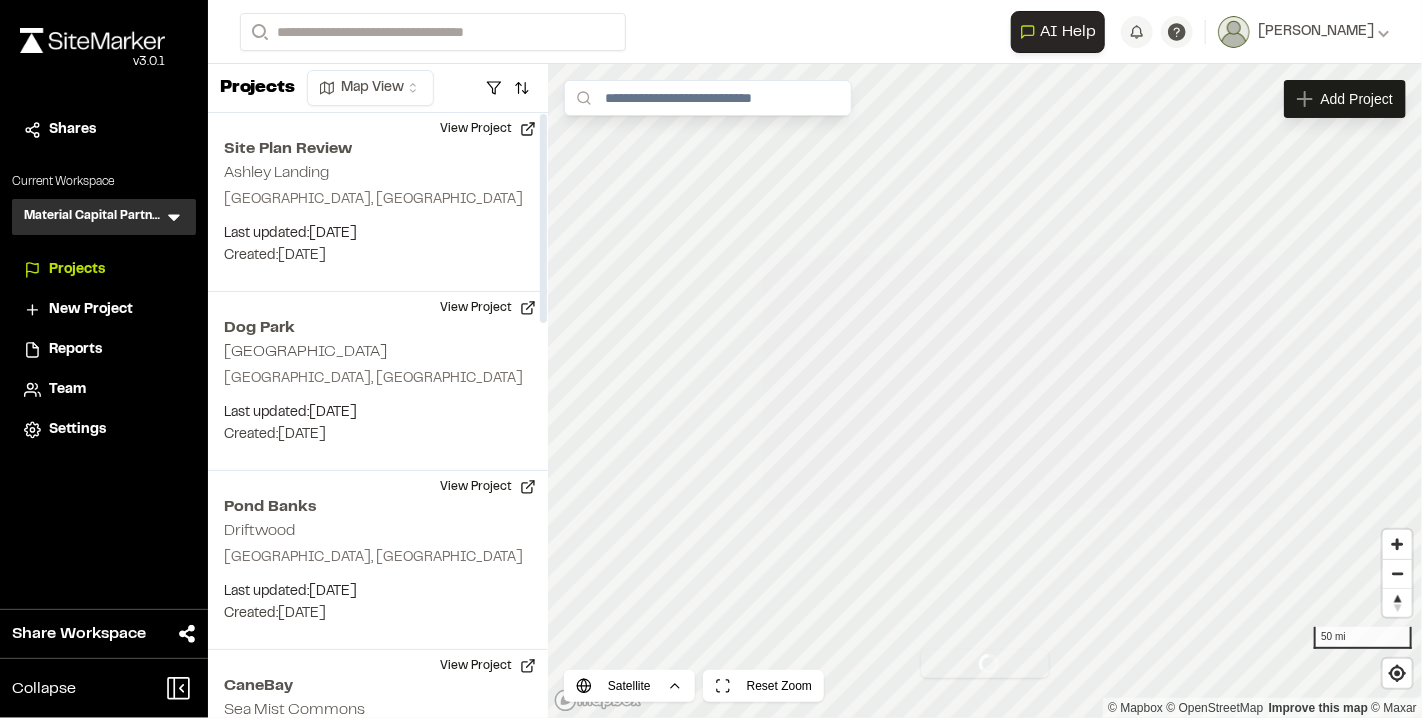 click on "Site Plan Review" at bounding box center (378, 149) 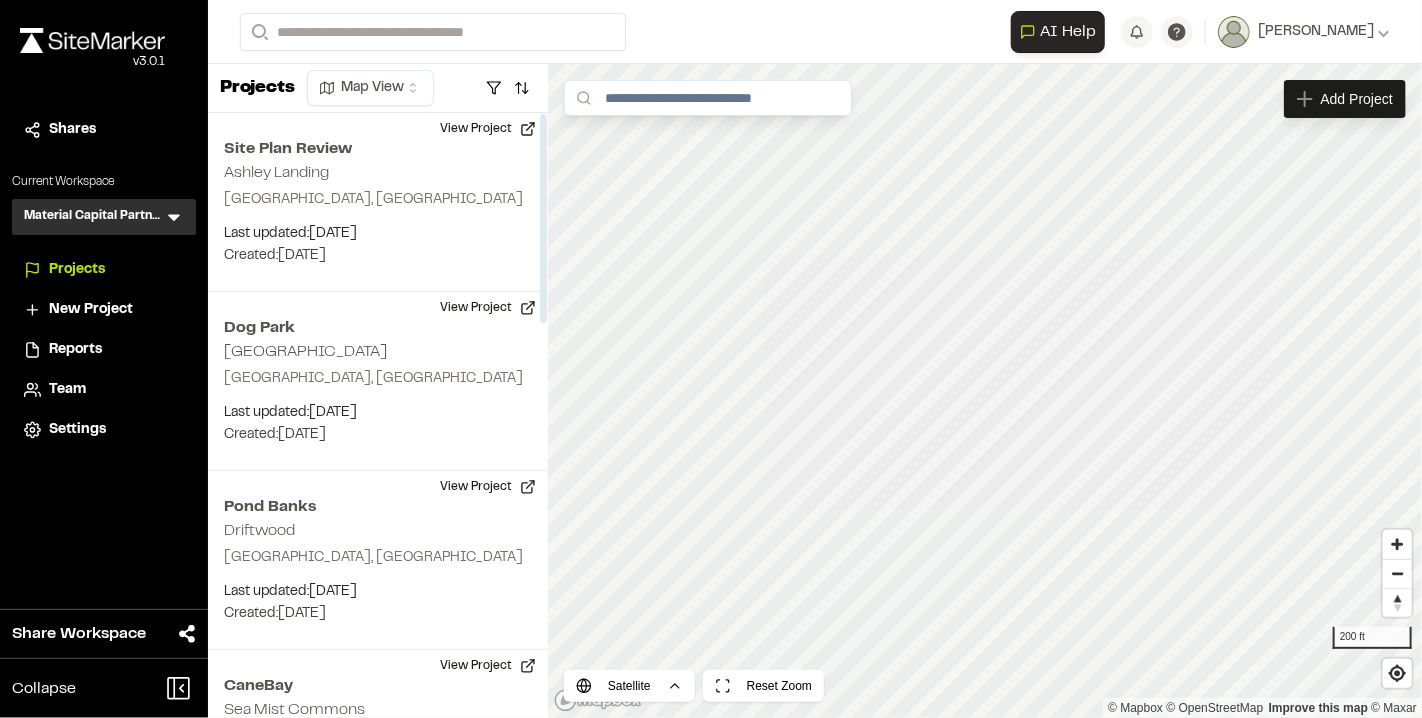 click on "Site Plan Review  Ashley Landing  [GEOGRAPHIC_DATA], [GEOGRAPHIC_DATA] Last updated:  [DATE] Budget: $ Created:  [DATE] Projected Completion: [DATE] View Project" at bounding box center (378, 202) 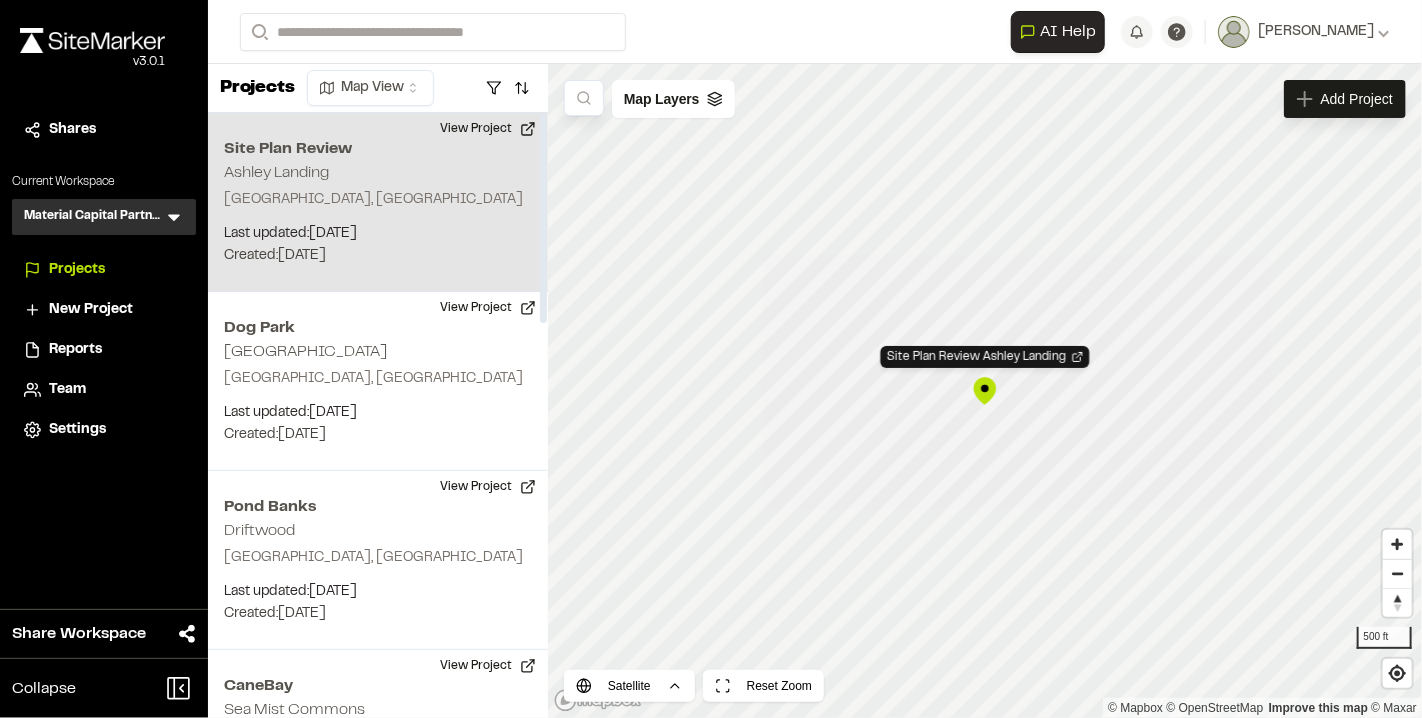 click on "Map Layers" at bounding box center (661, 99) 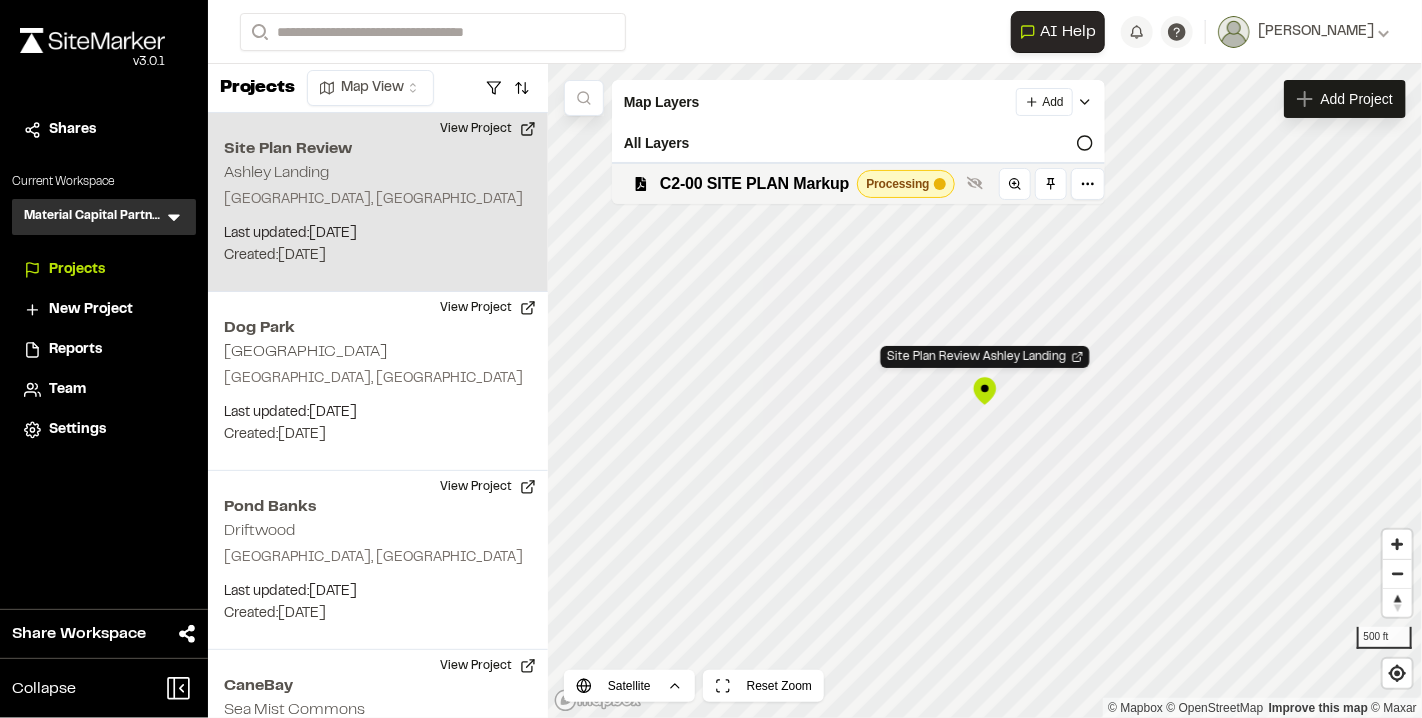 click on "C2-00 SITE PLAN Markup" at bounding box center (754, 184) 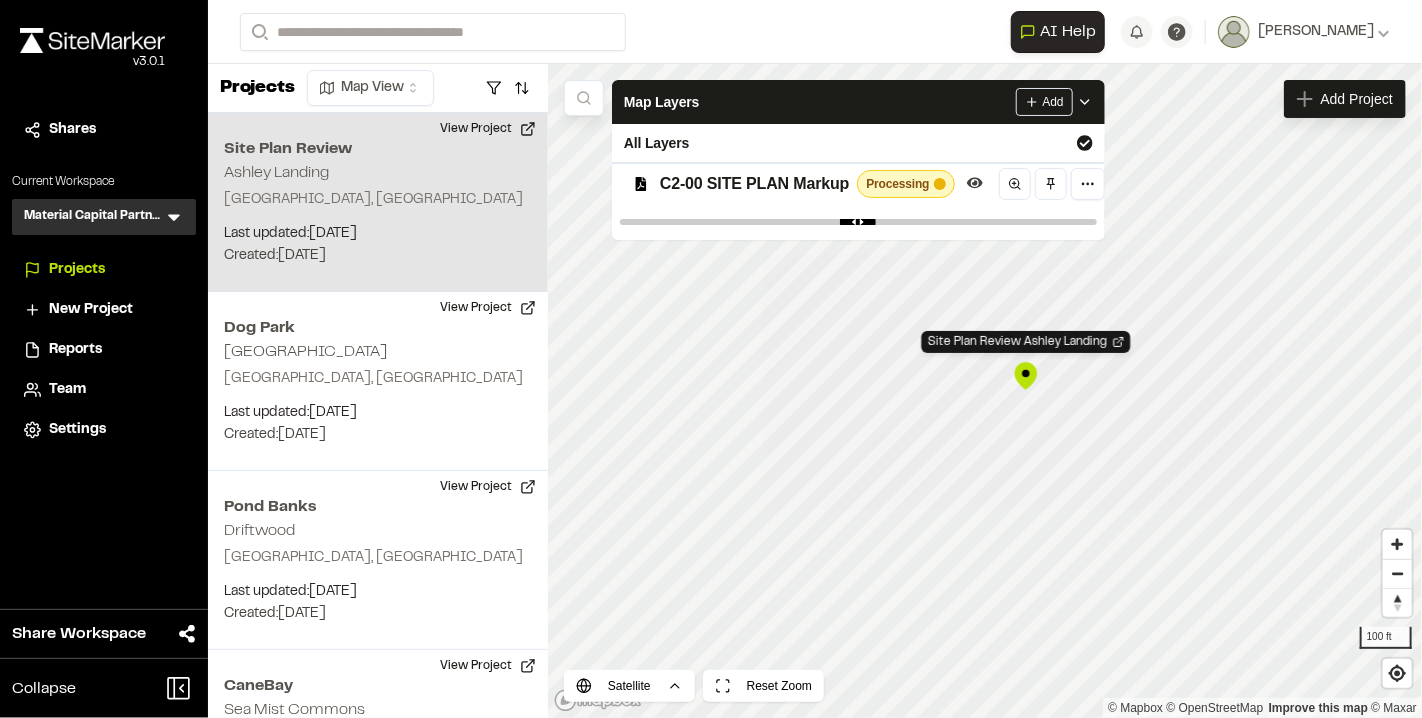 click at bounding box center (858, 222) 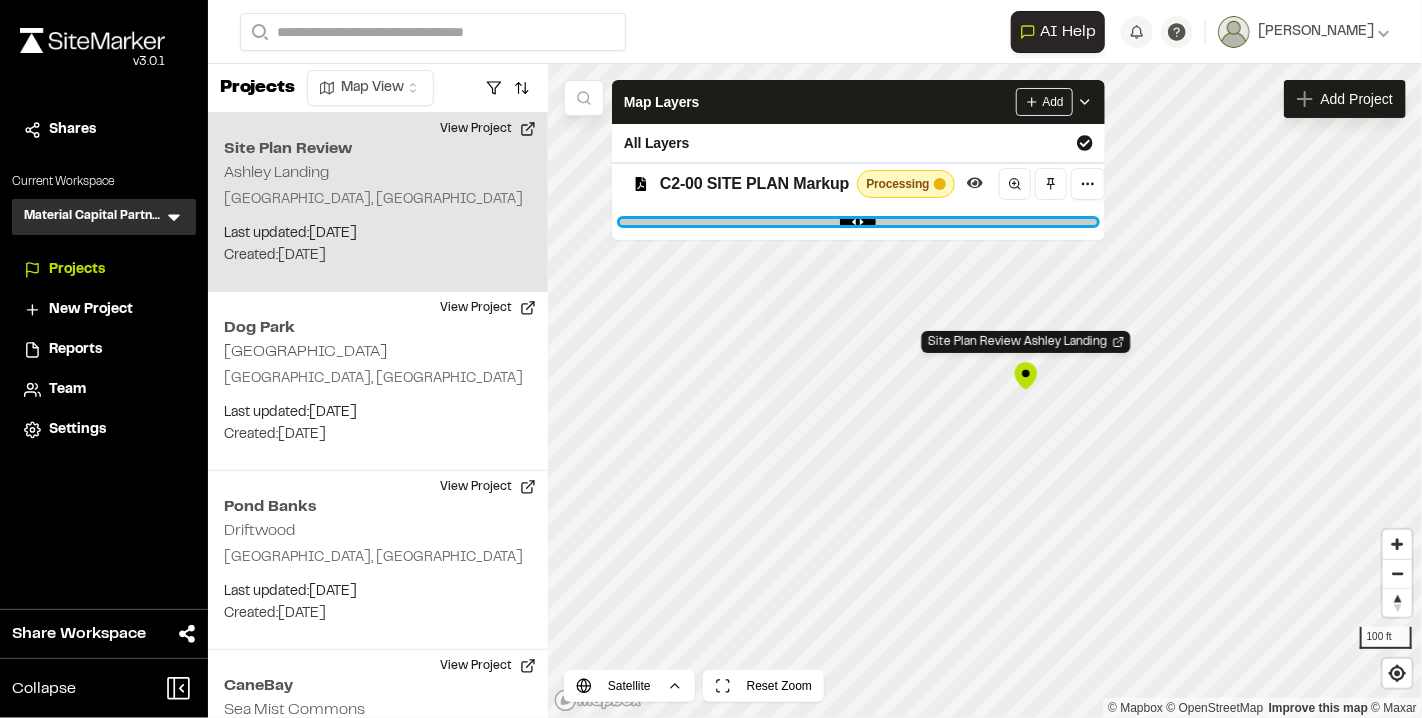 drag, startPoint x: 956, startPoint y: 219, endPoint x: 888, endPoint y: 209, distance: 68.73136 